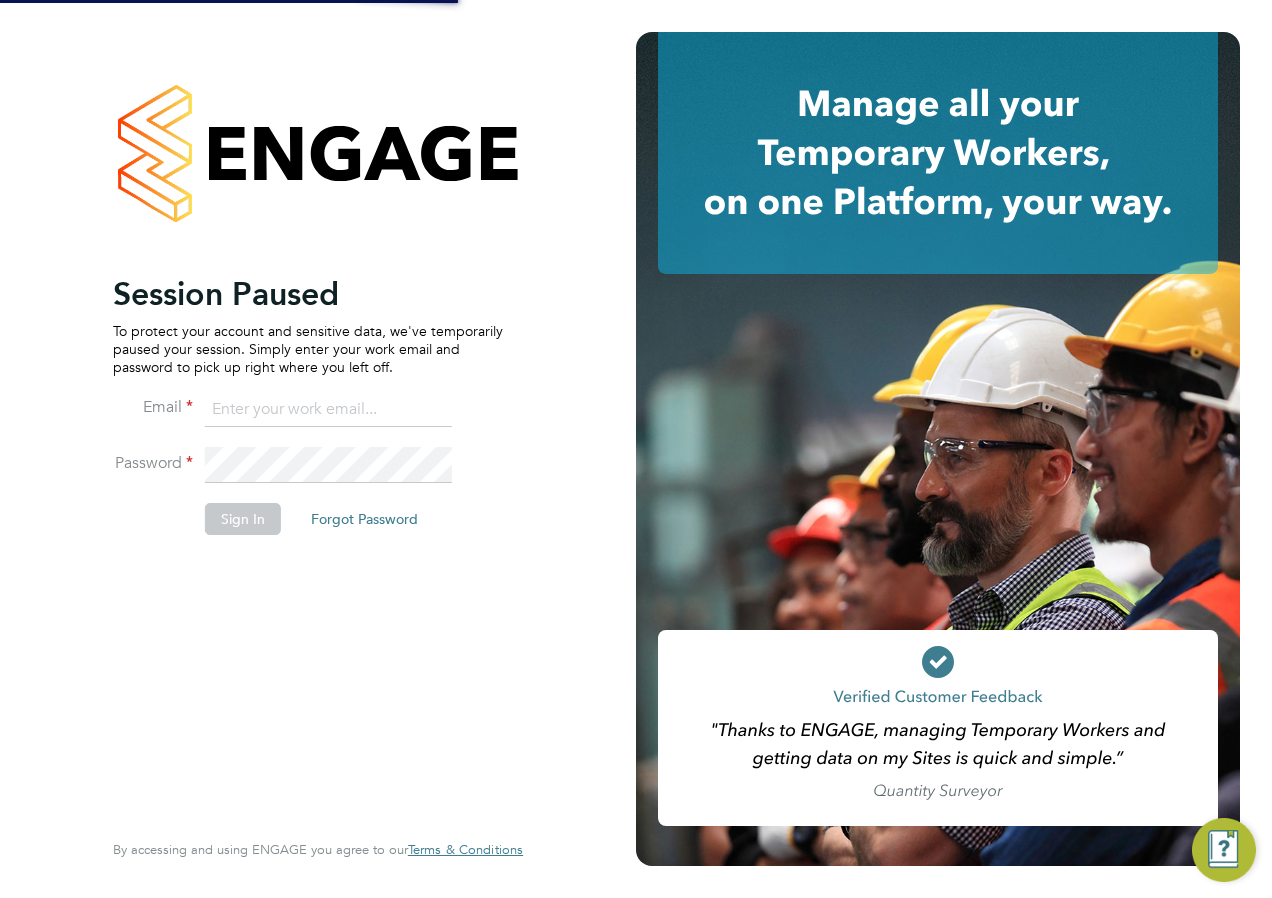 scroll, scrollTop: 0, scrollLeft: 0, axis: both 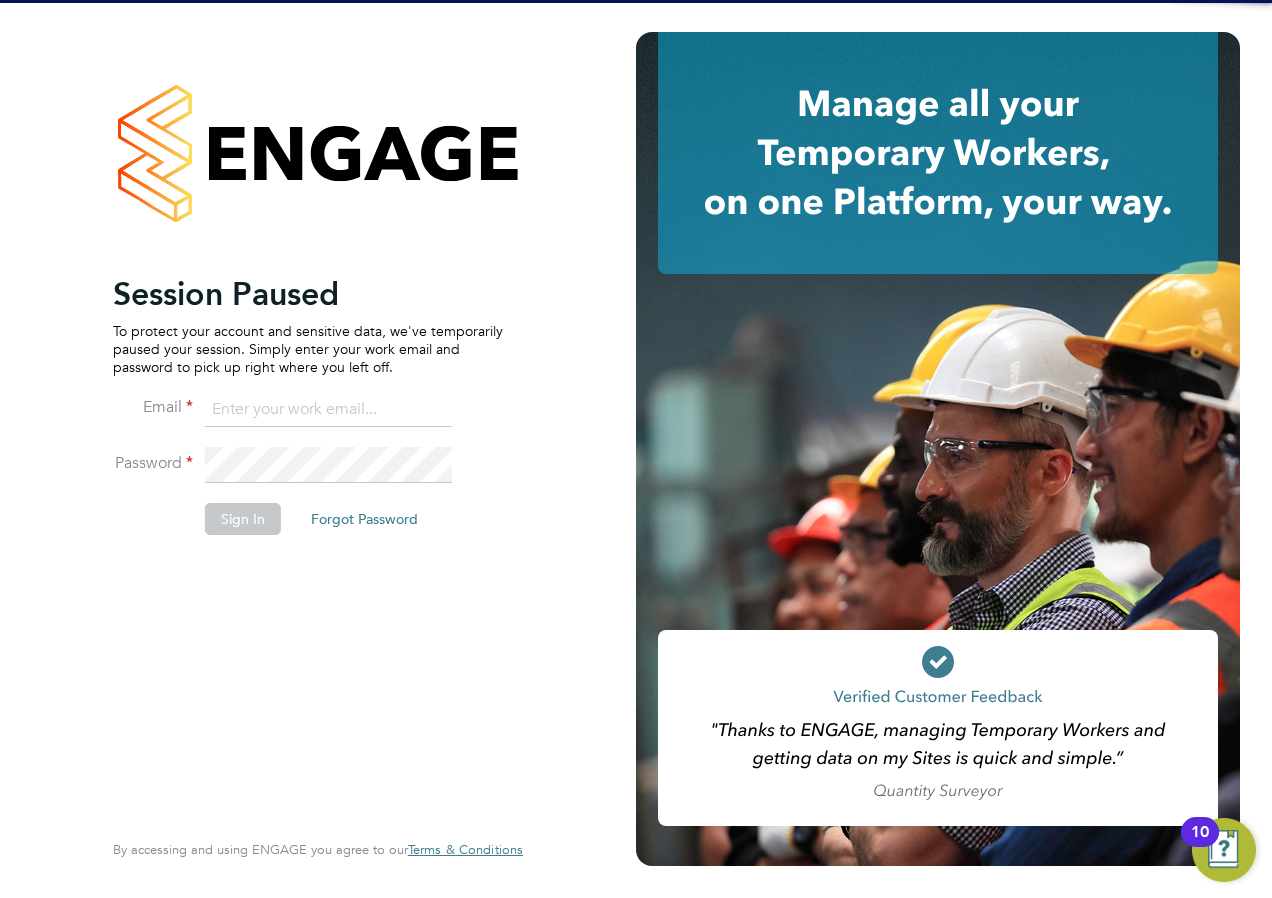type on "laura.millward@reed.com" 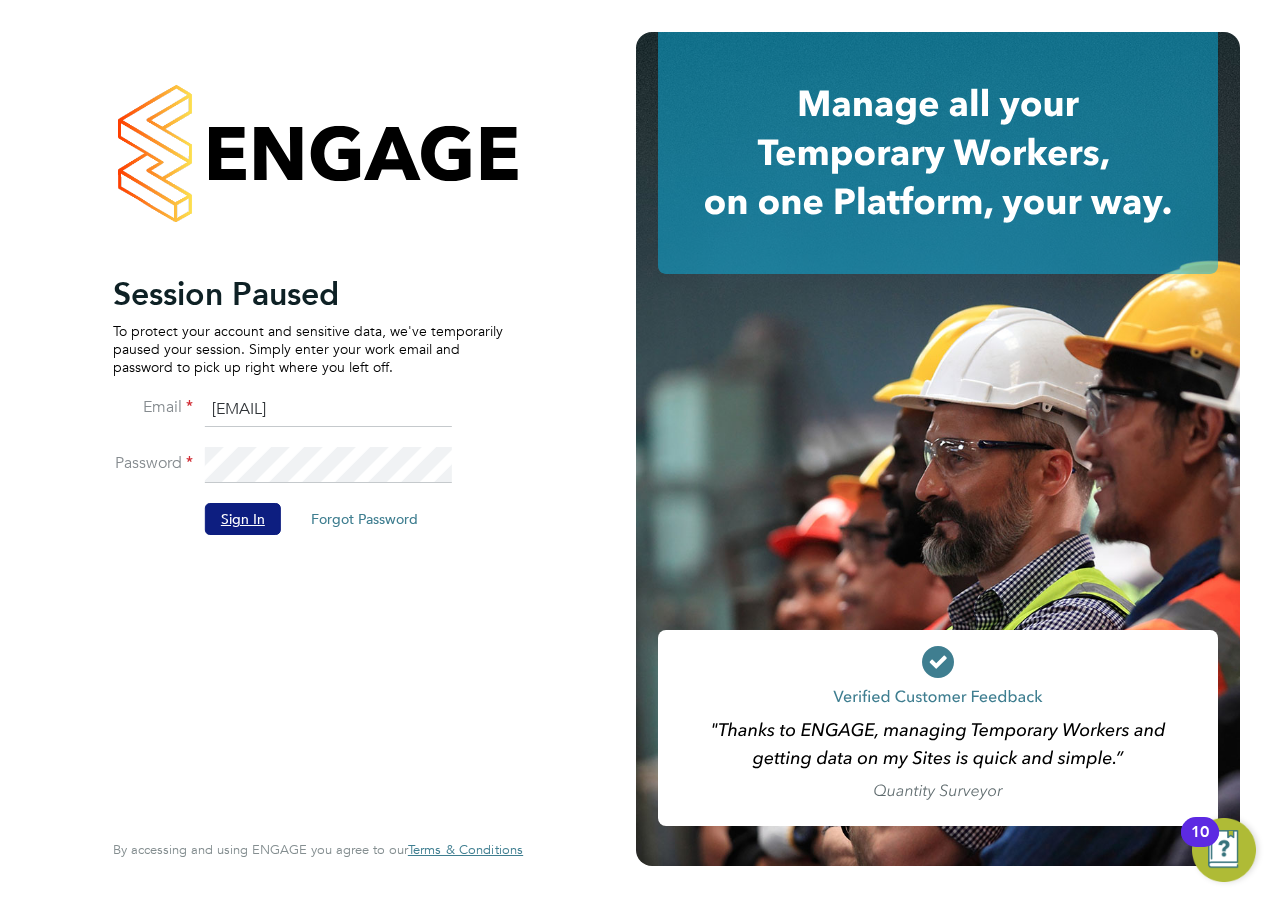 click on "Sign In" 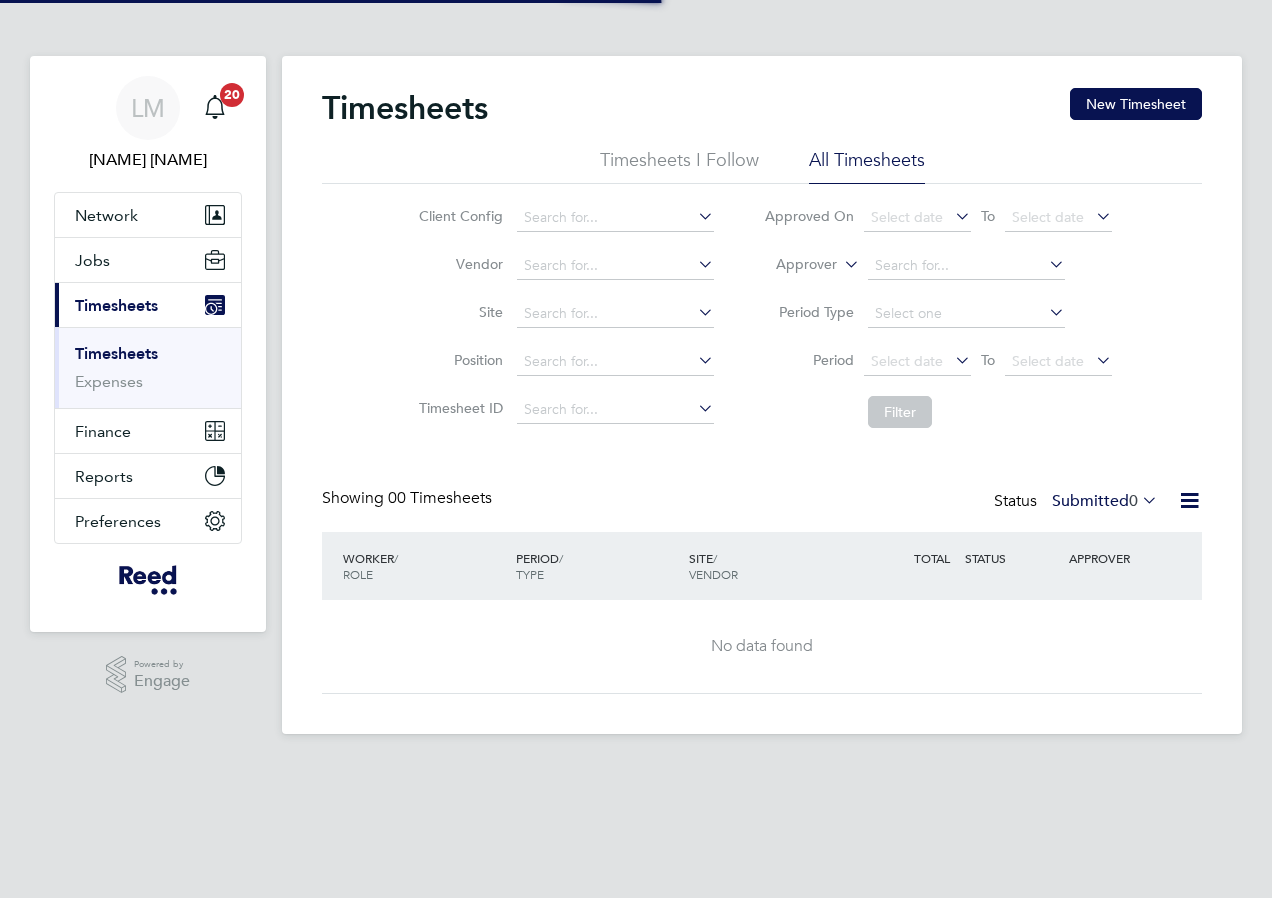 scroll, scrollTop: 0, scrollLeft: 0, axis: both 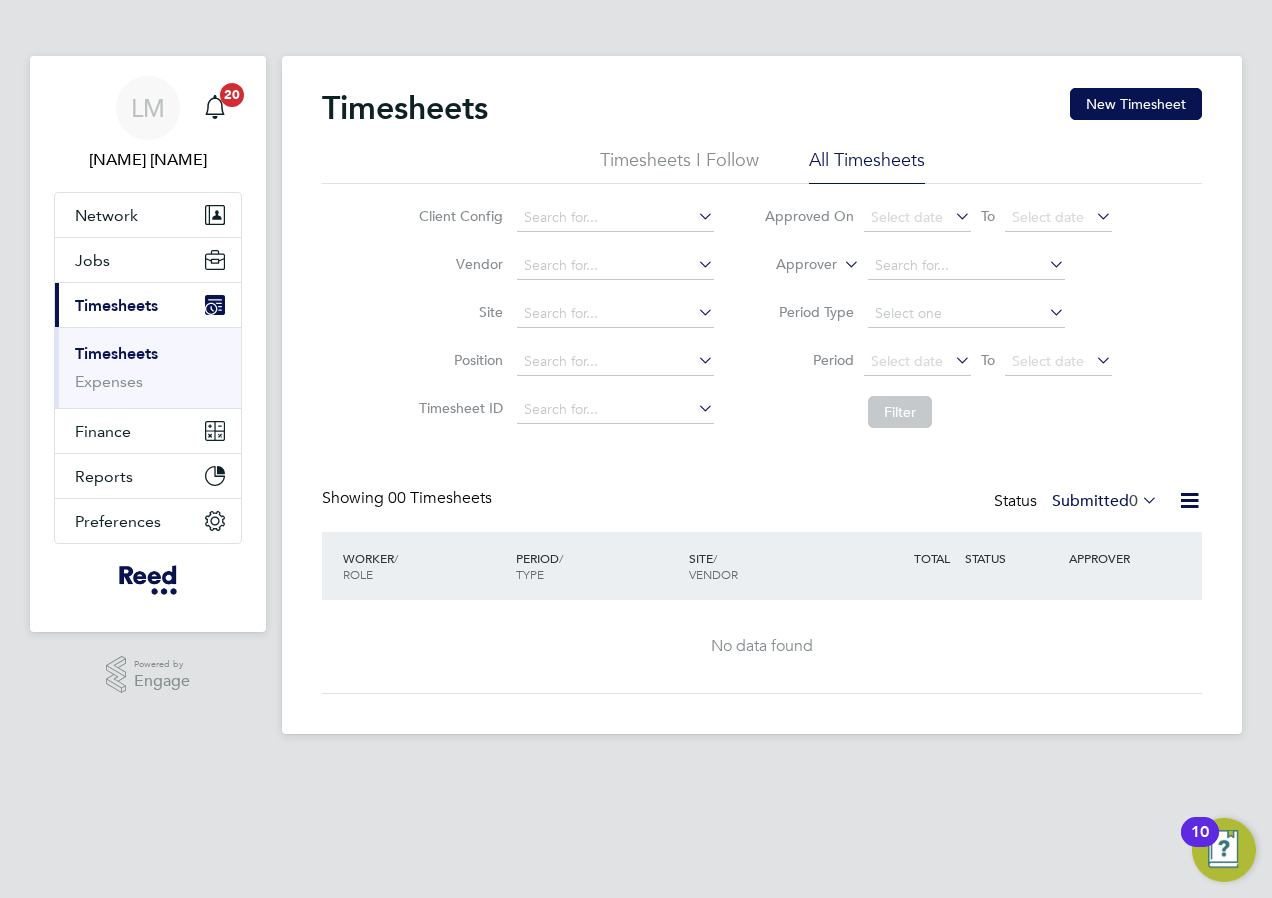 drag, startPoint x: 847, startPoint y: 259, endPoint x: 835, endPoint y: 271, distance: 16.970562 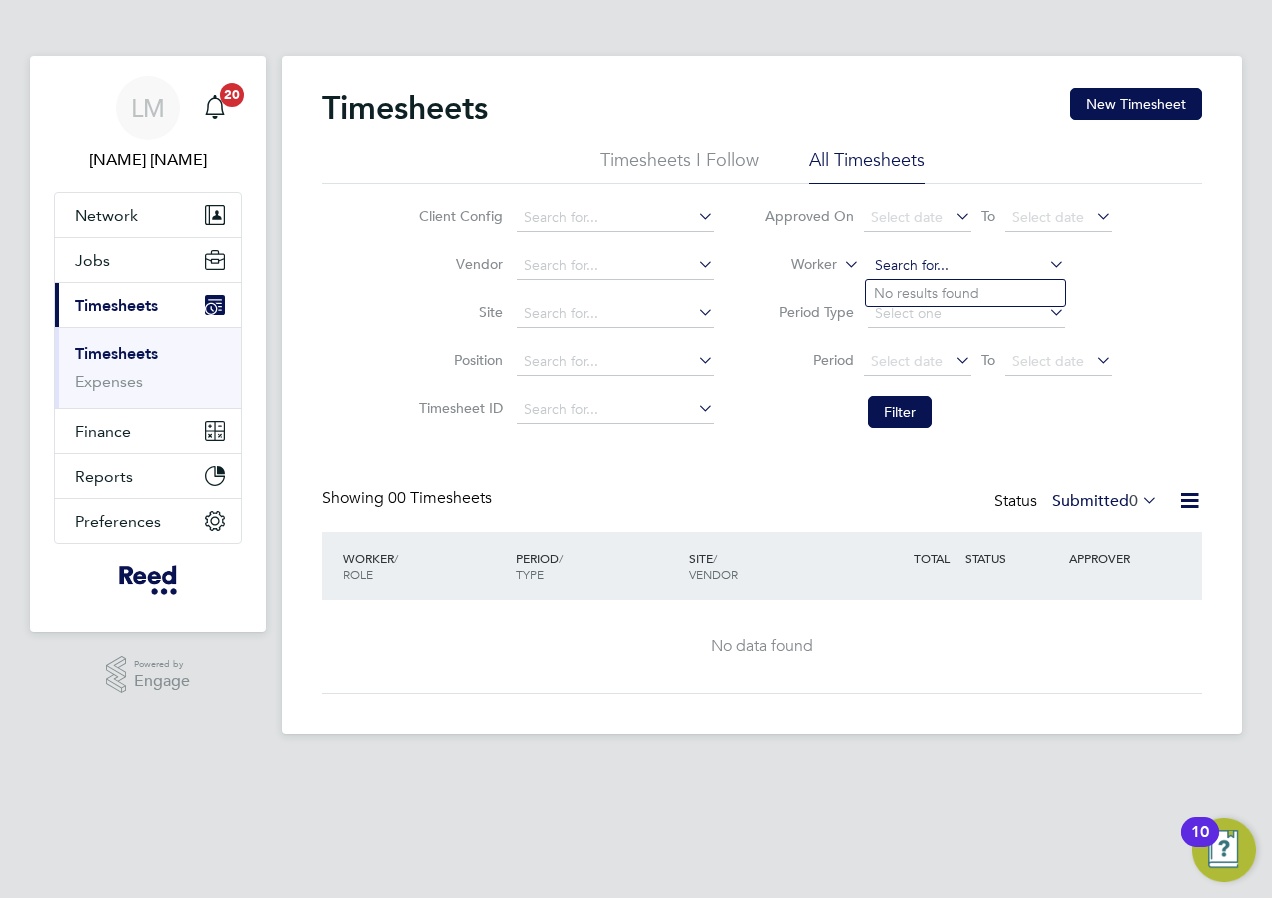 drag, startPoint x: 884, startPoint y: 262, endPoint x: 854, endPoint y: 264, distance: 30.066593 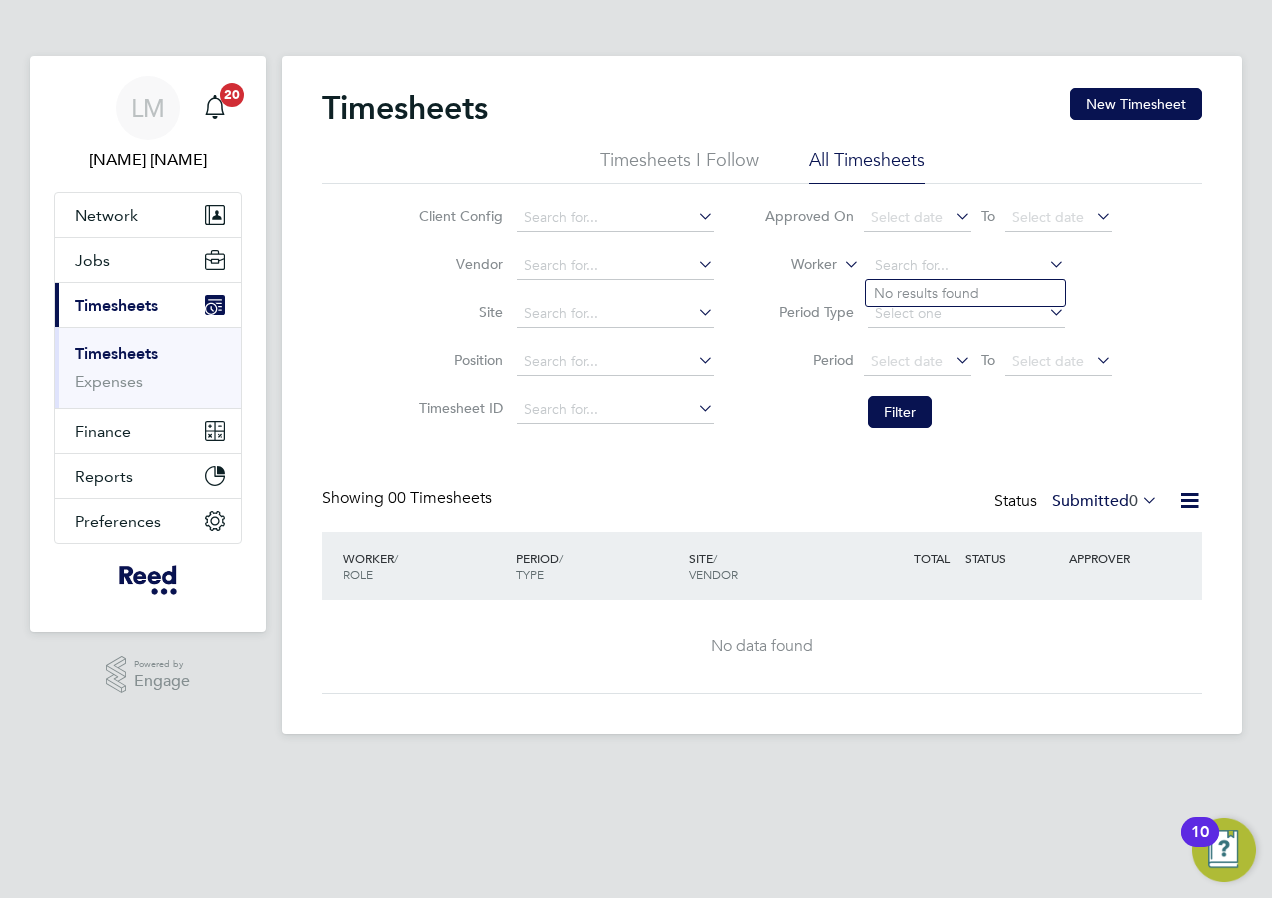 click 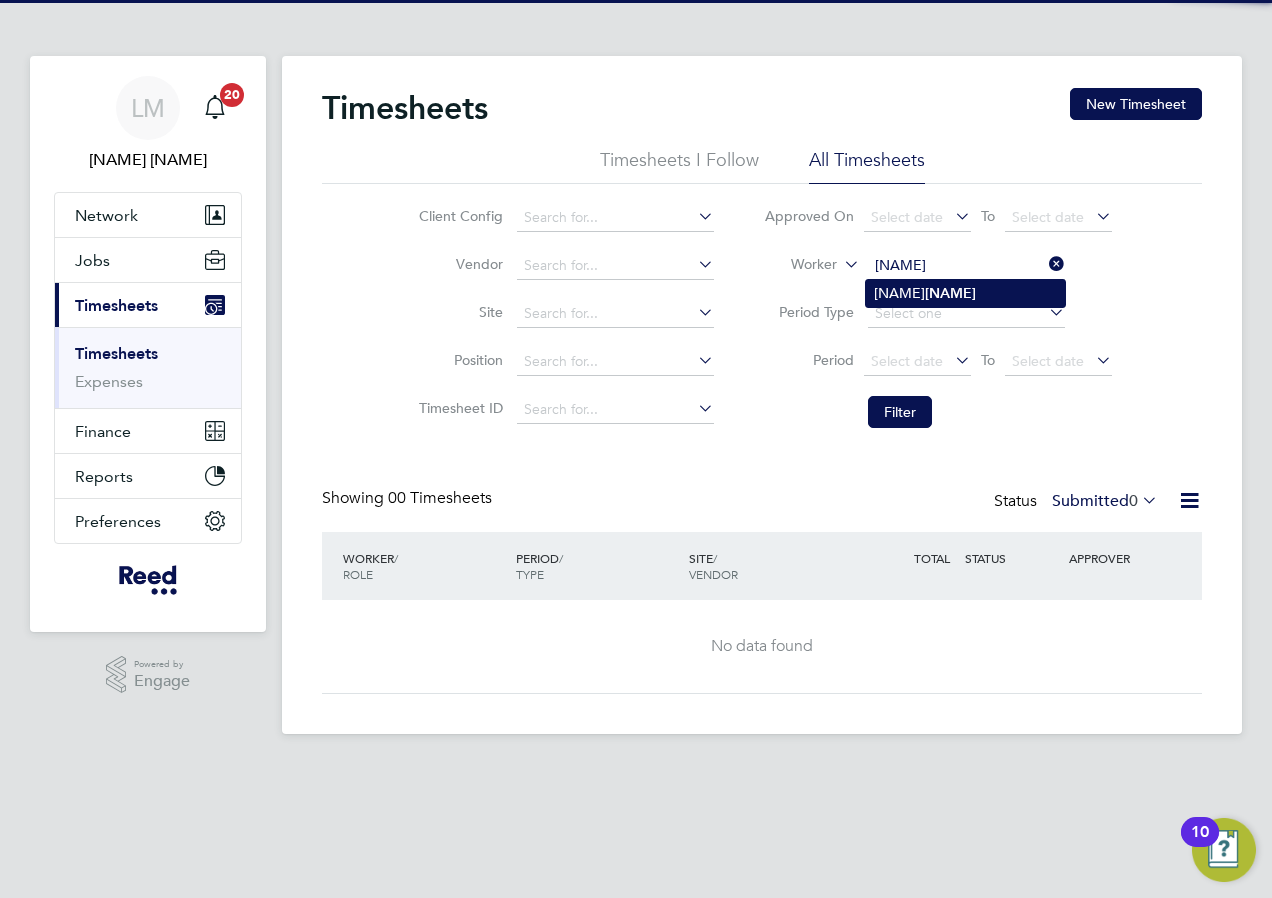 click on "Natalie  Quinn" 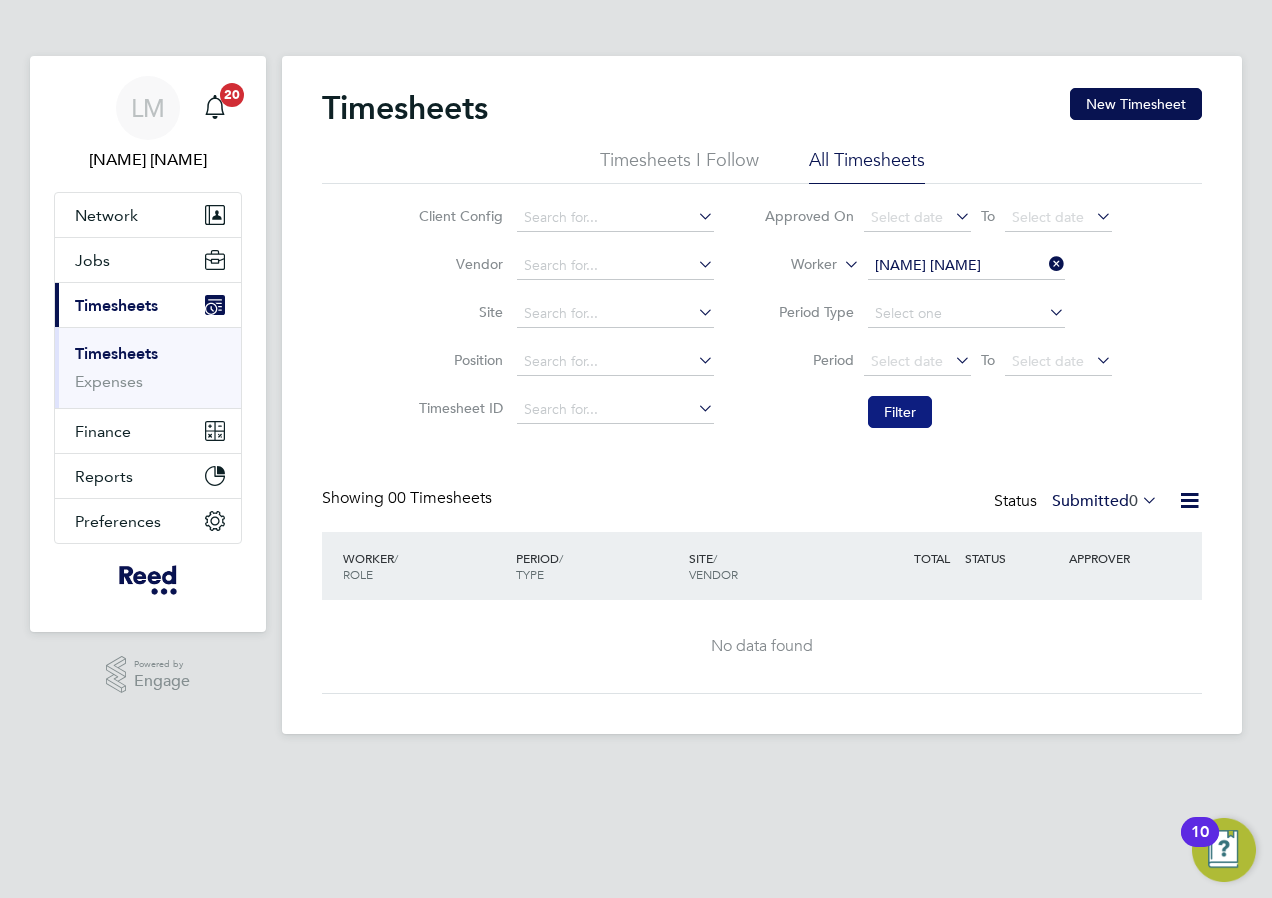 click on "Filter" 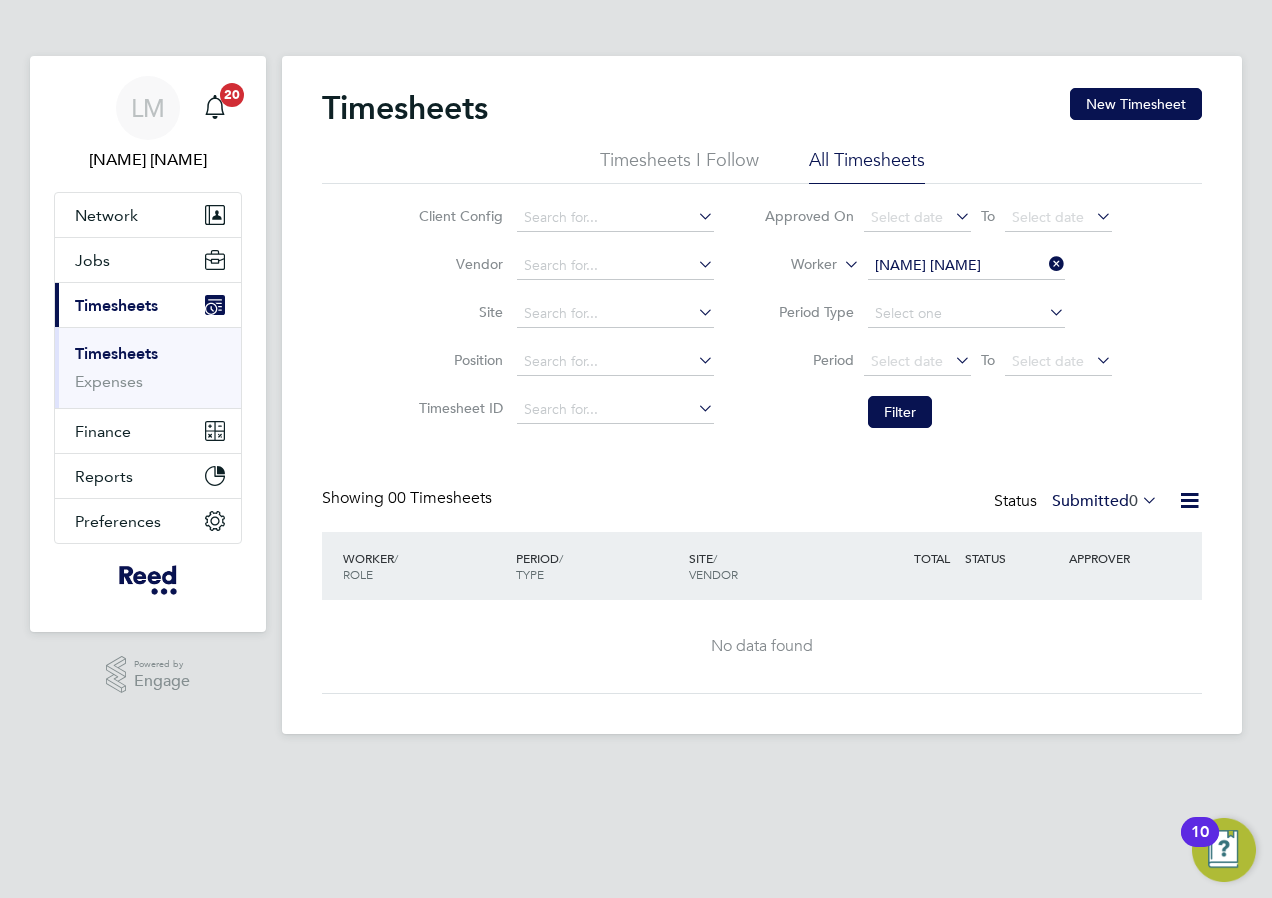 click 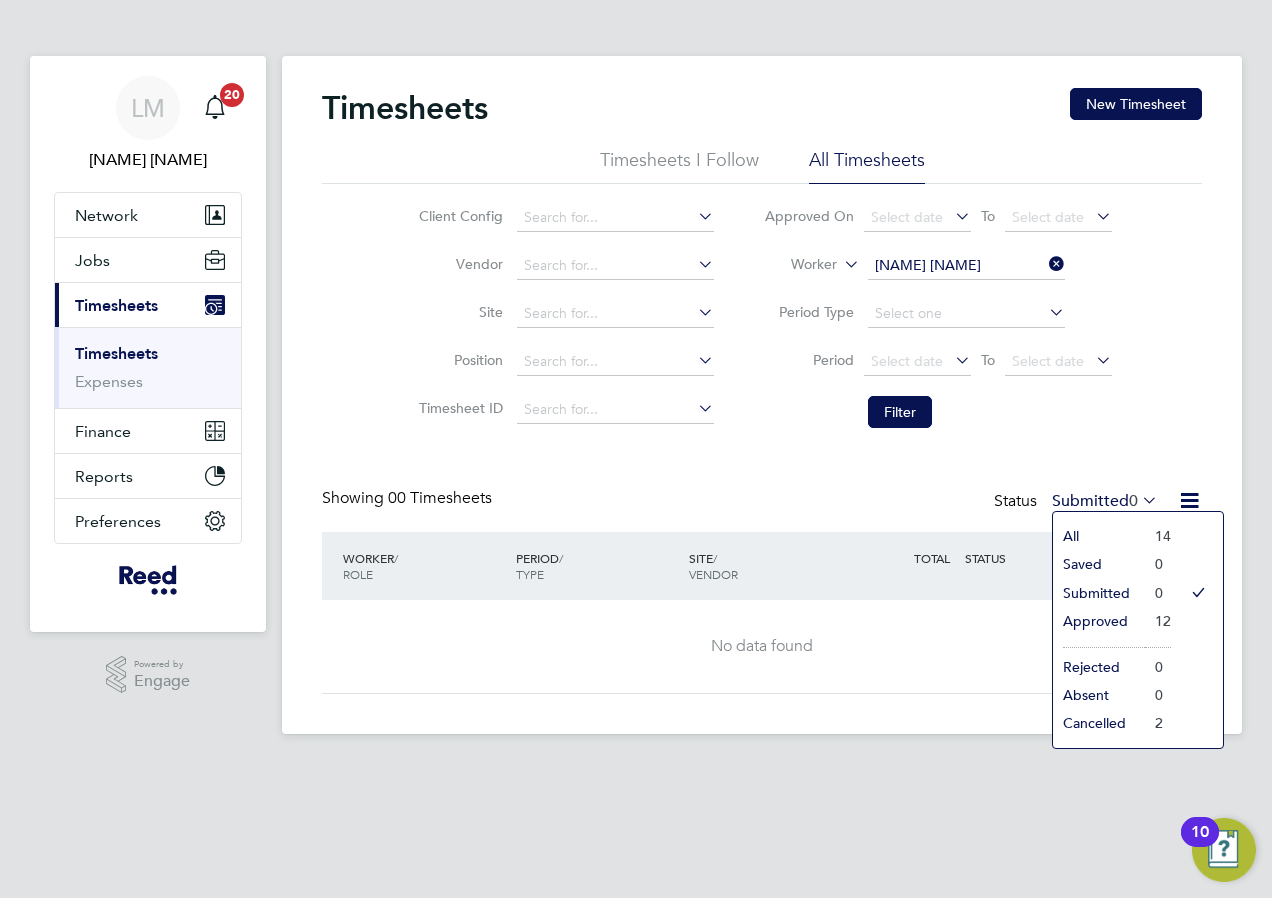 click on "Approved" 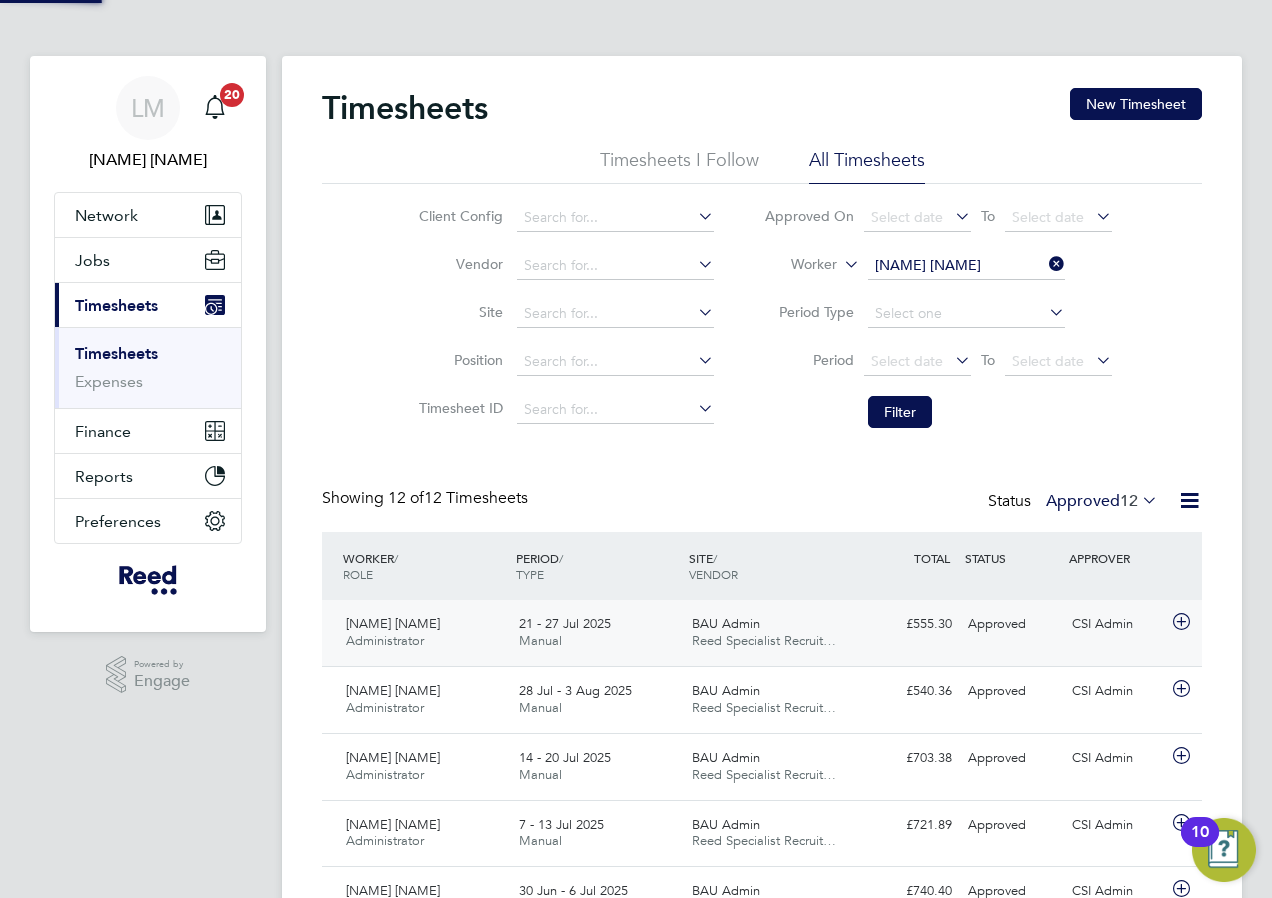 scroll, scrollTop: 10, scrollLeft: 10, axis: both 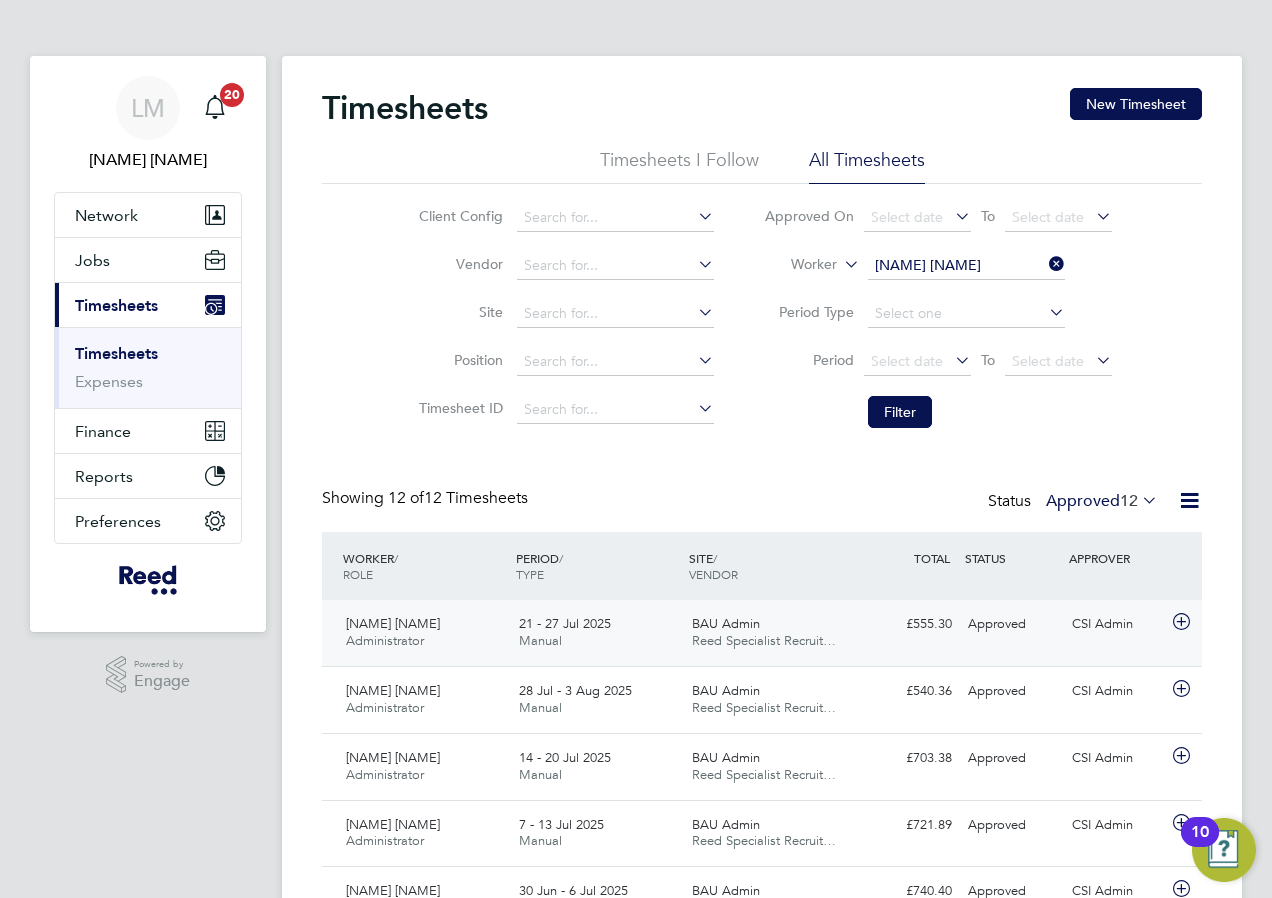 click on "BAU Admin" 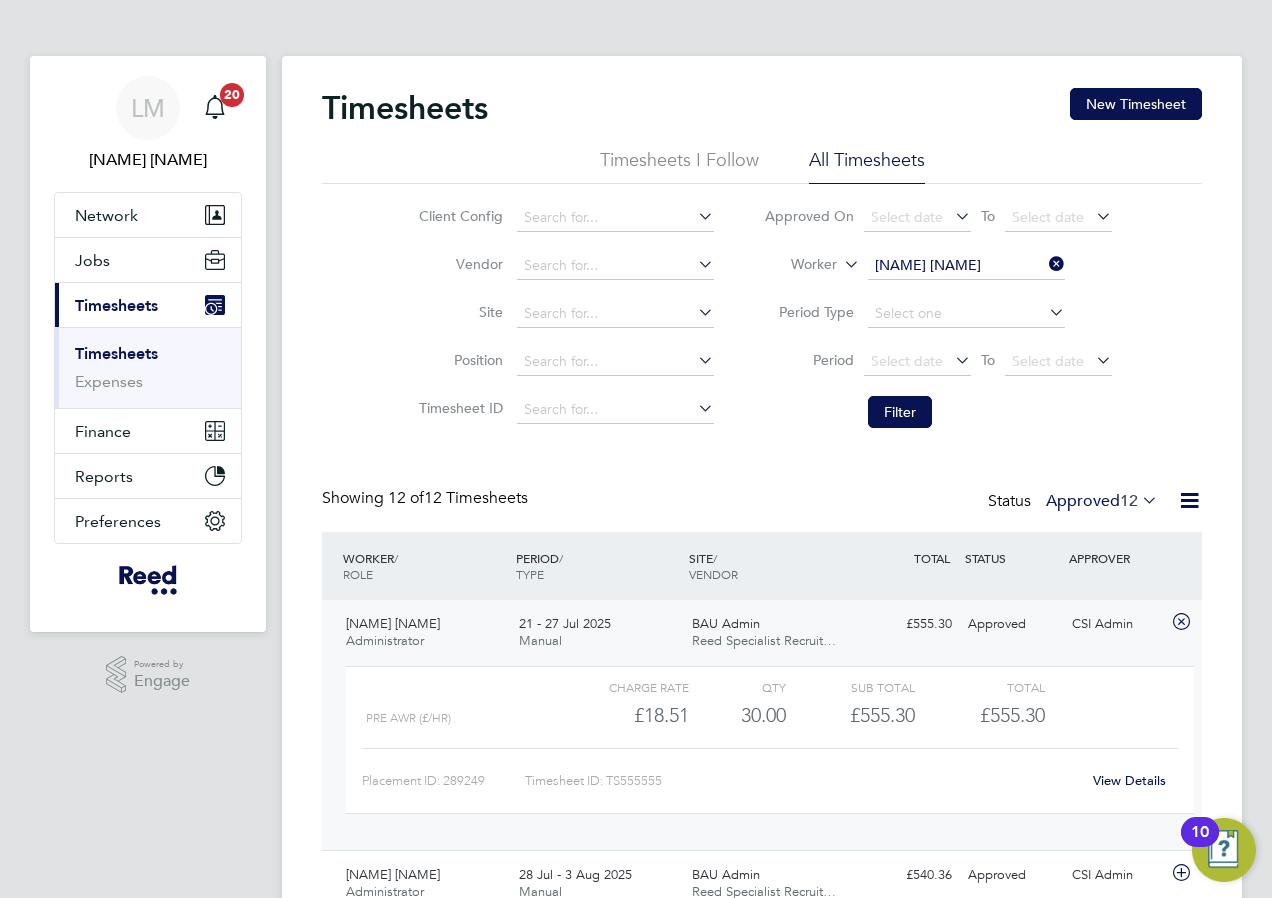 click on "View Details" 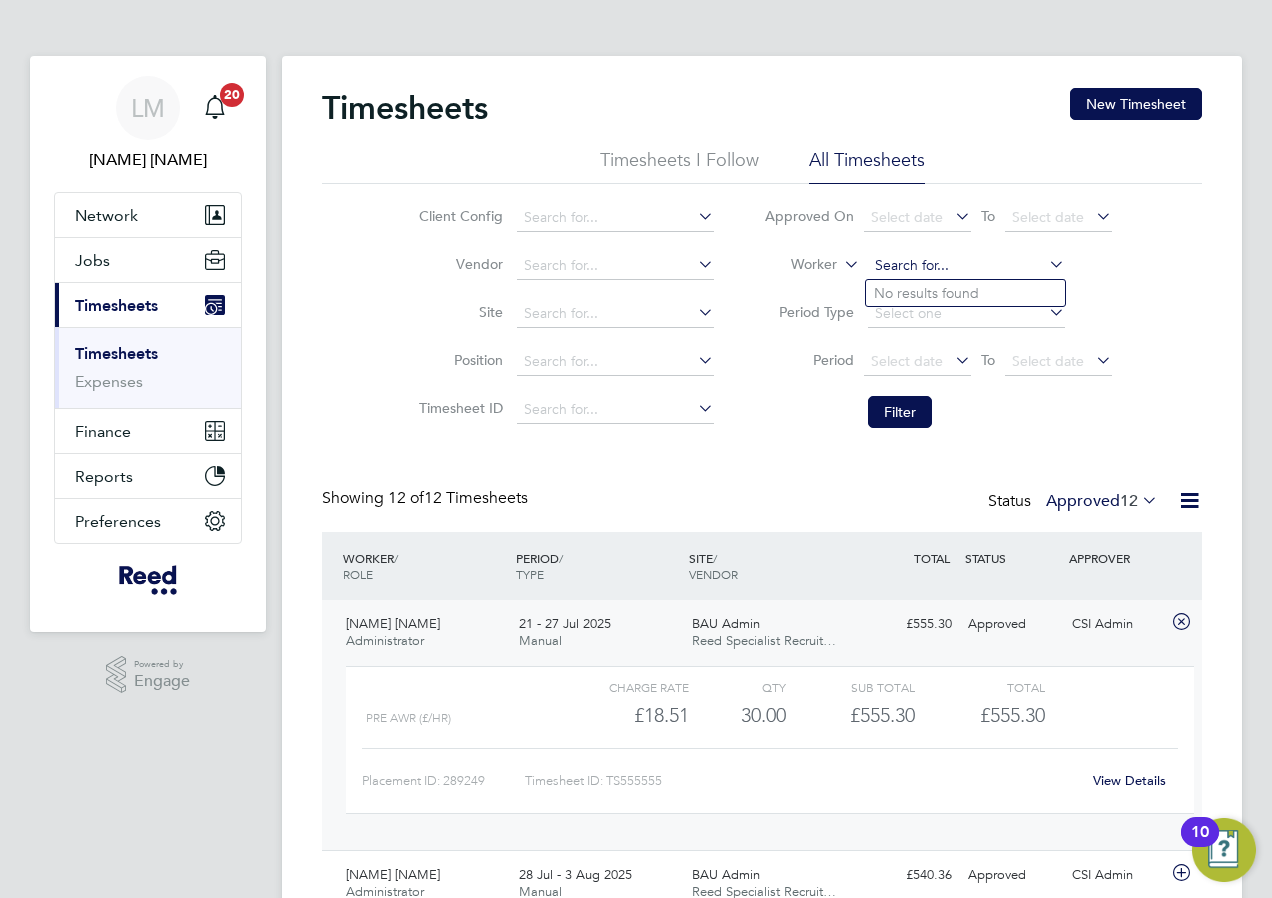 click 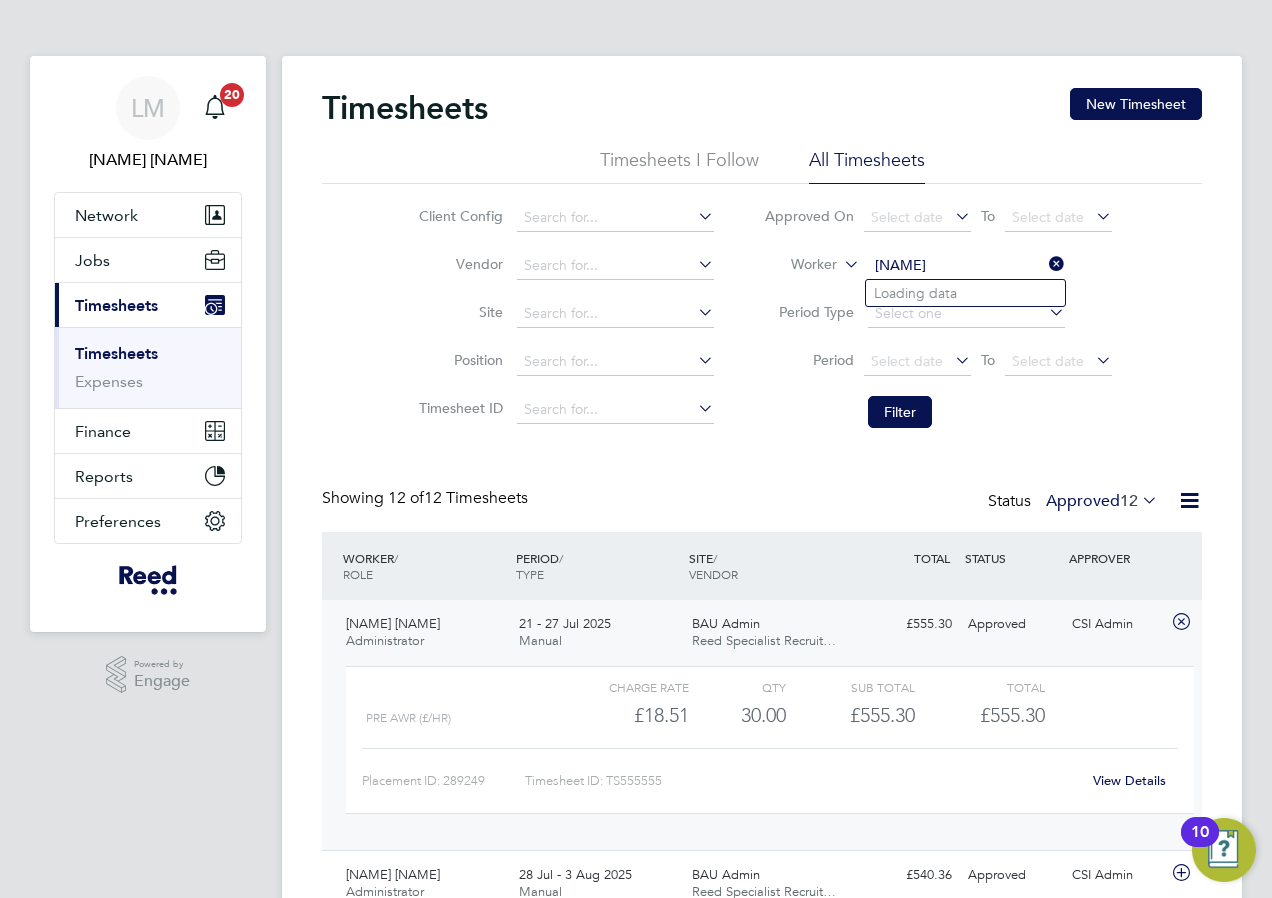 type on "randel" 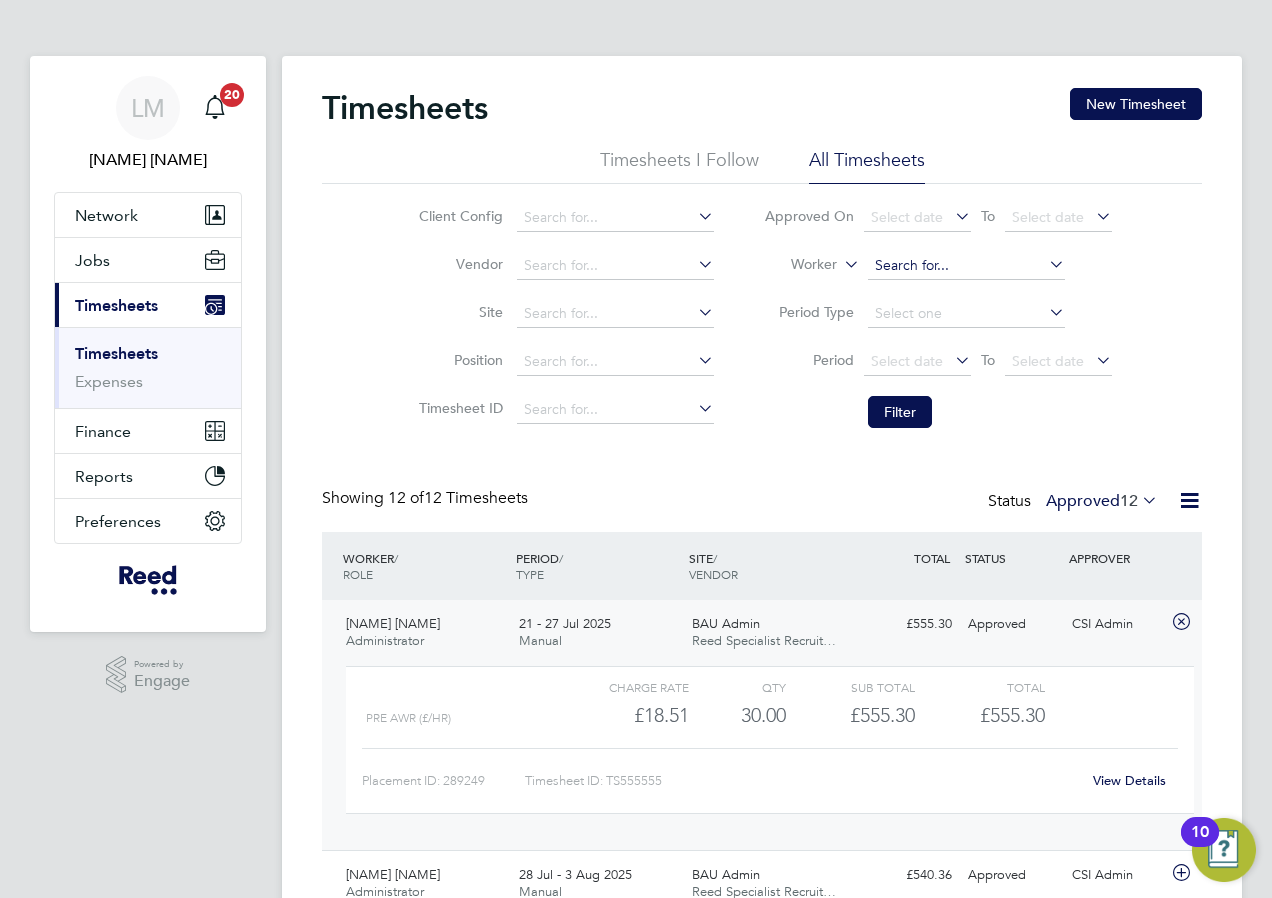click 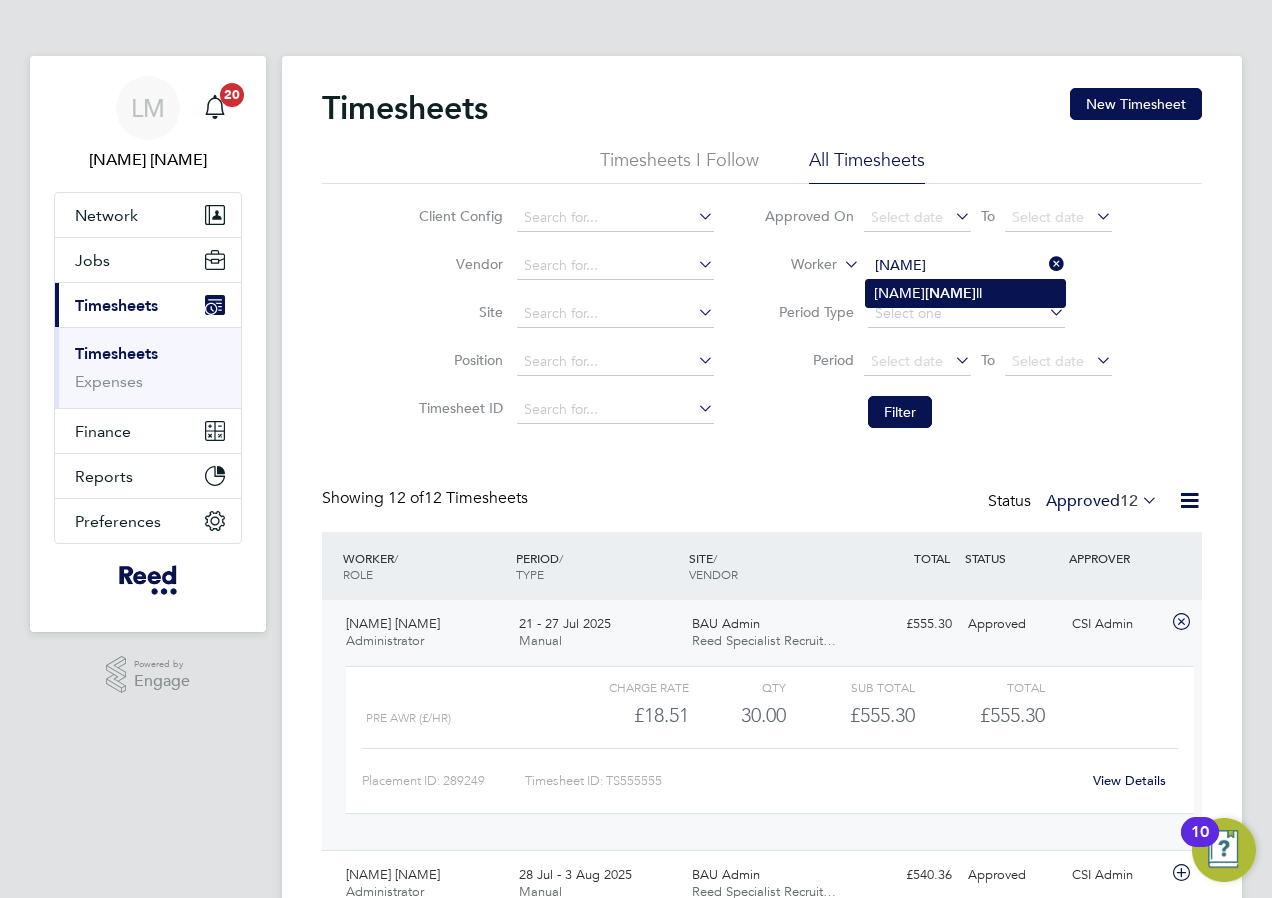 click on "Randa" 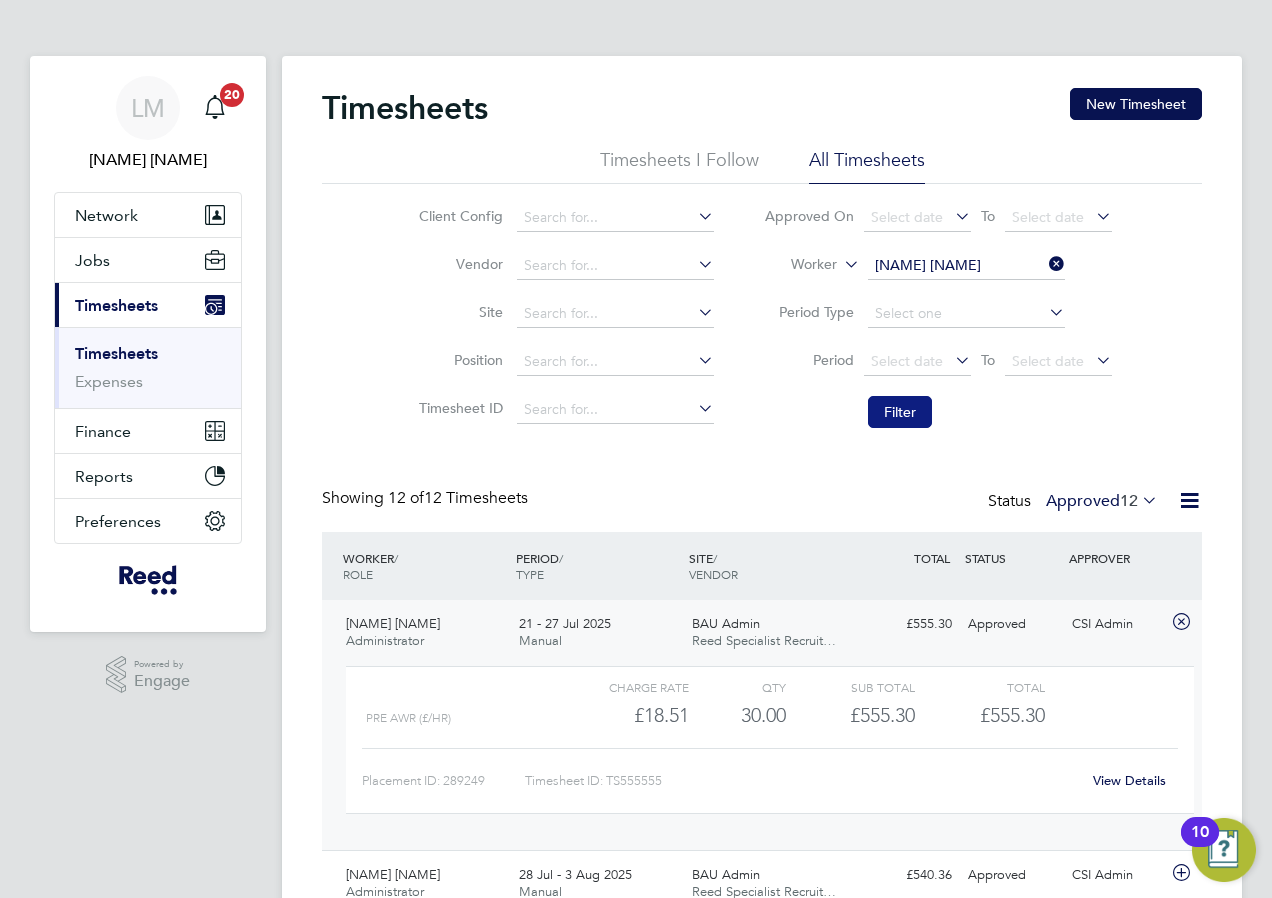 click on "Filter" 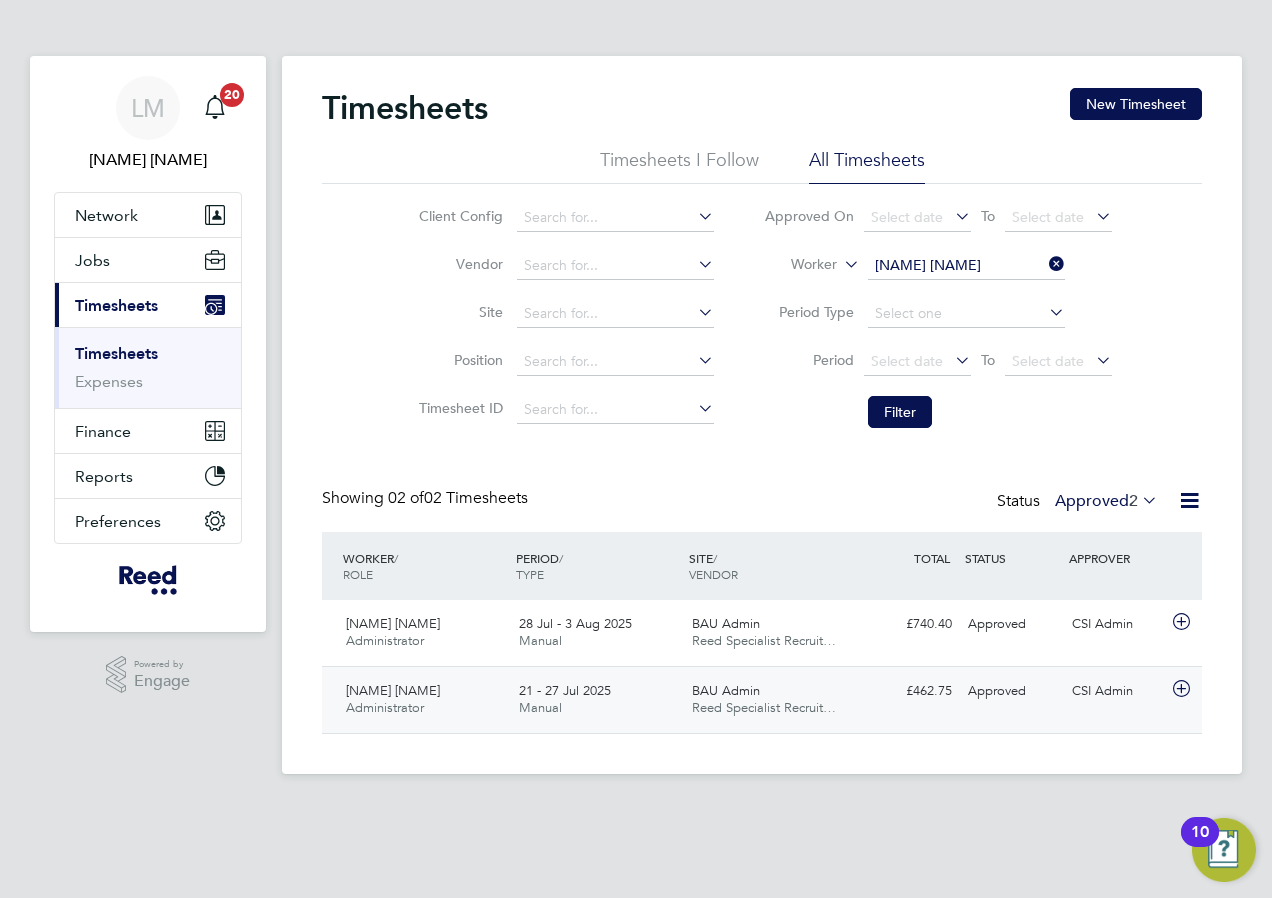 click on "BAU Admin Reed Specialist Recruit…" 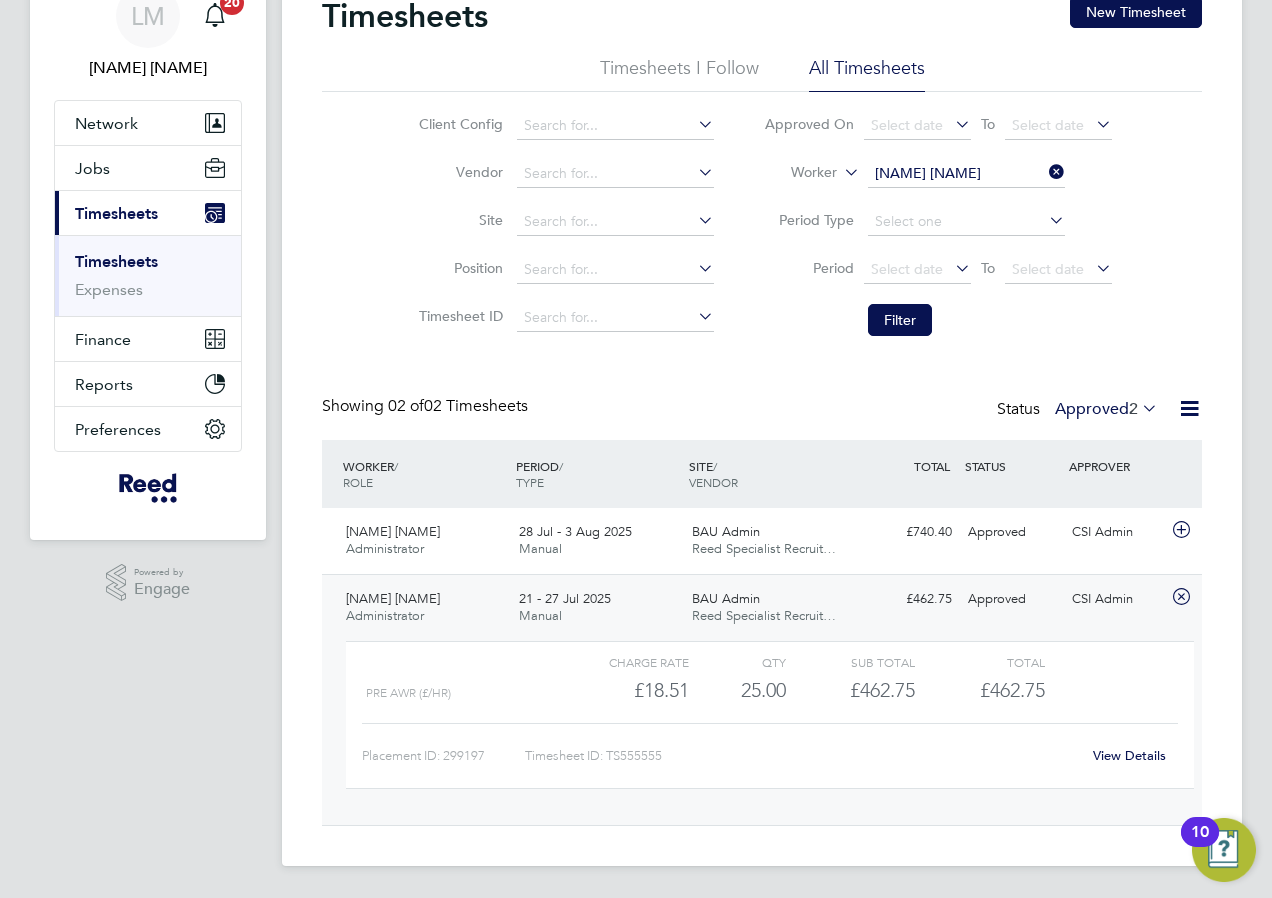click on "View Details" 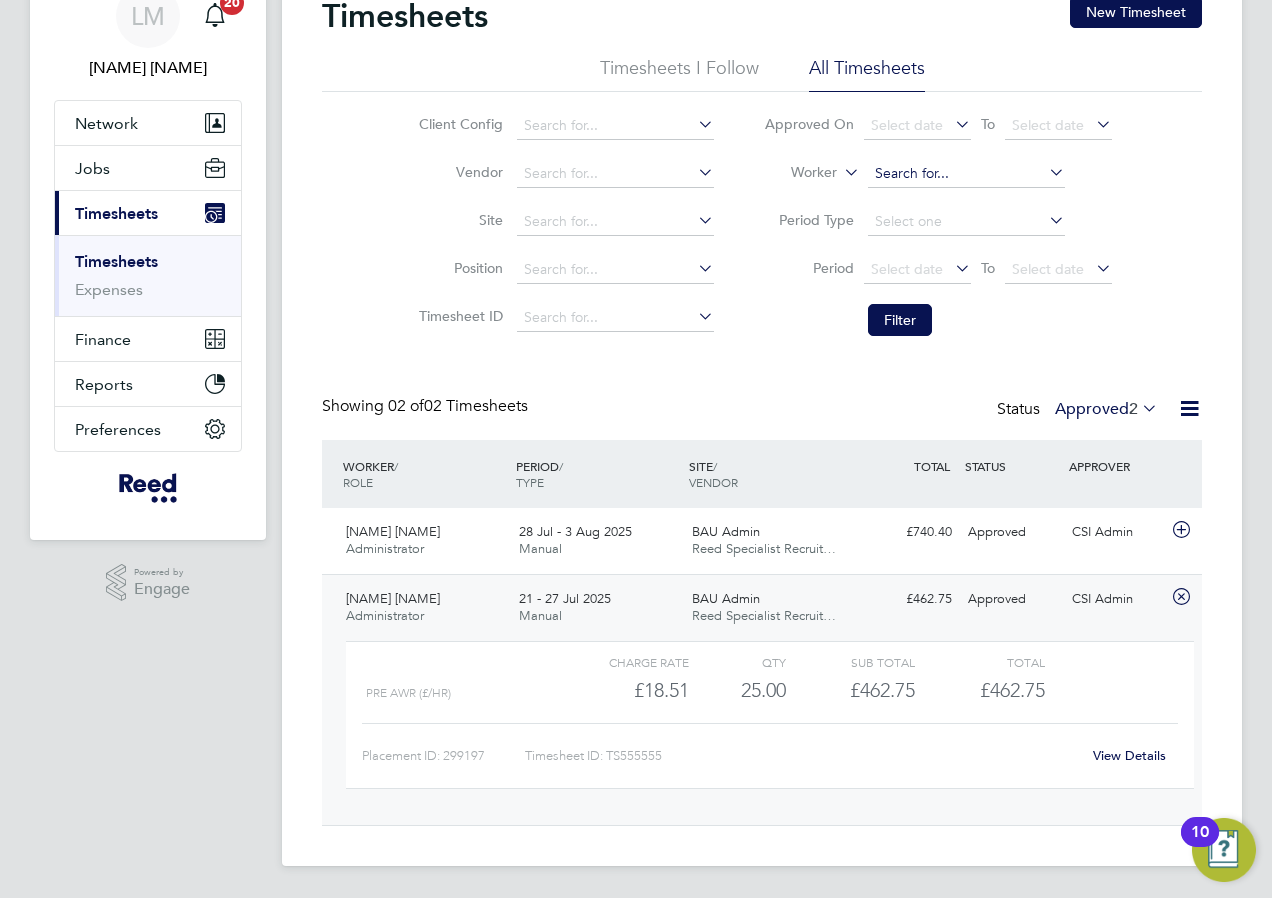 click 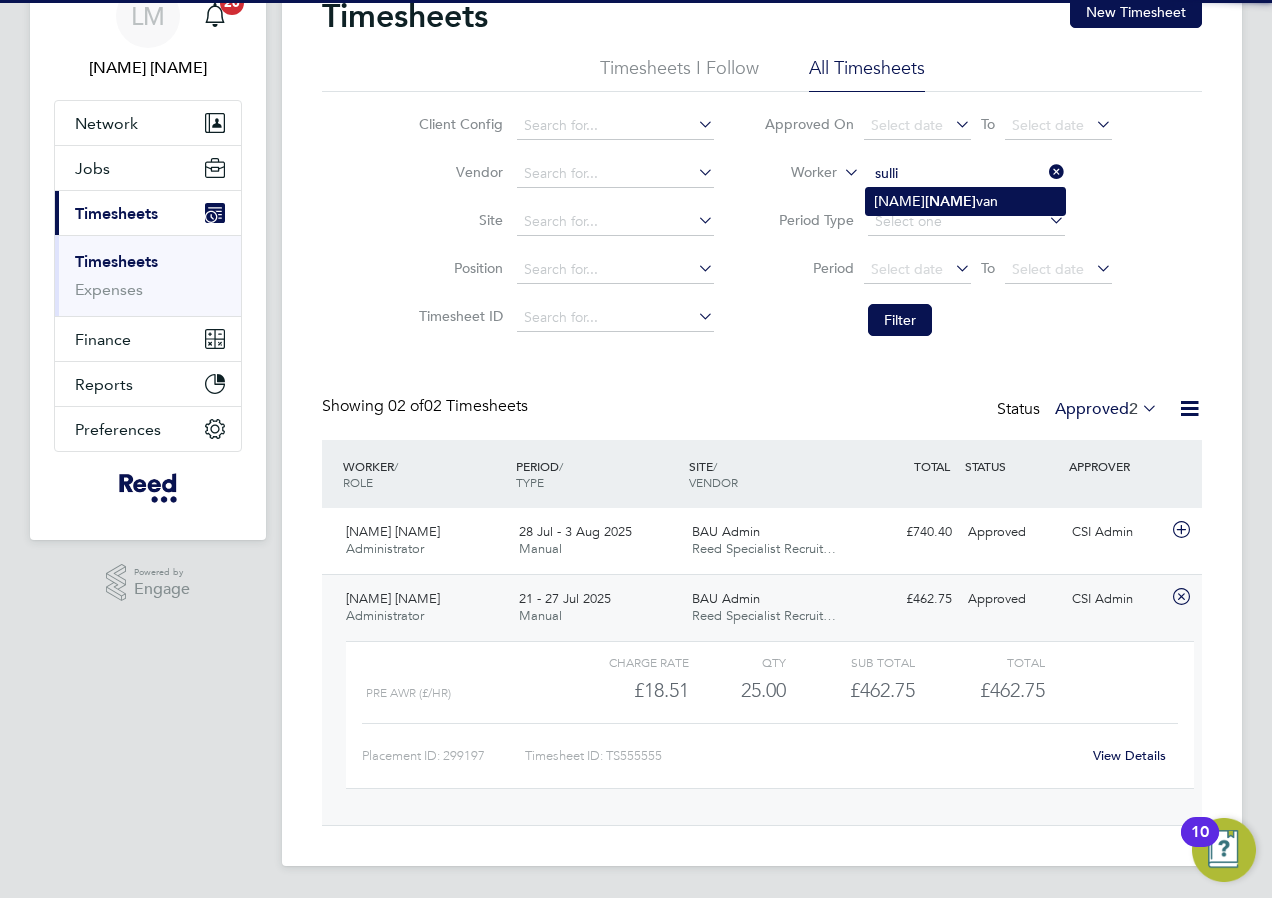 click on "Callum  Sulli van" 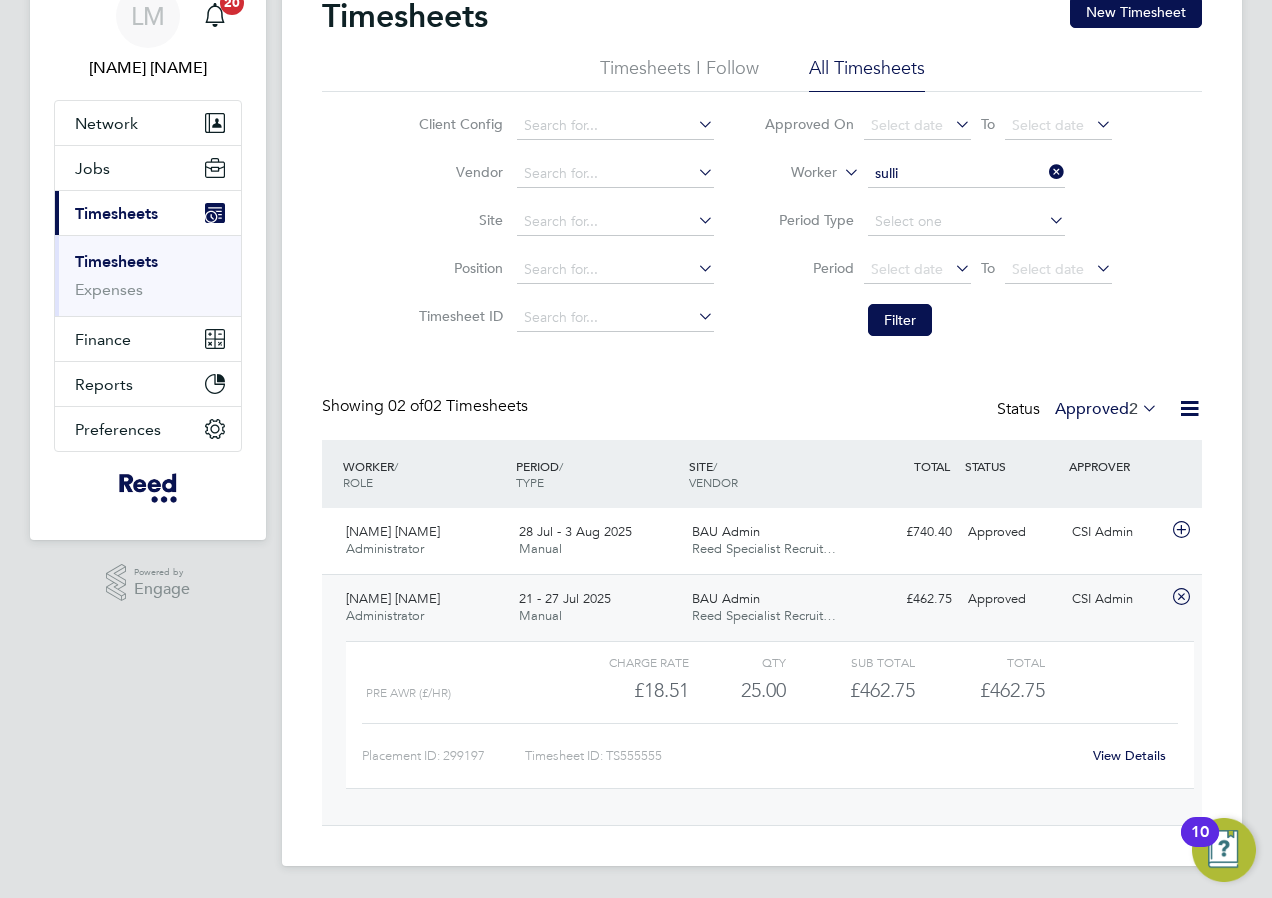 type on "[FIRST] [LAST]" 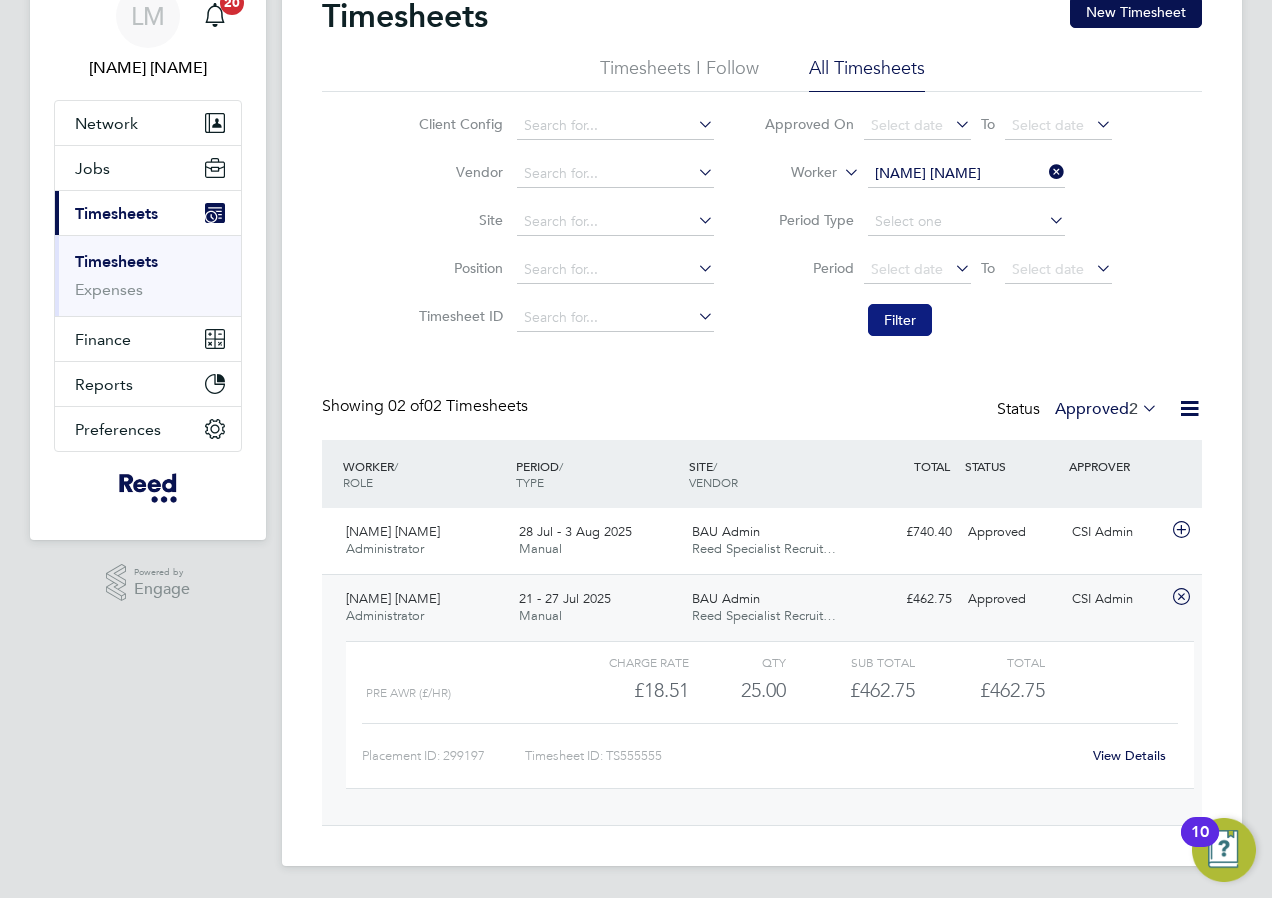 click on "Filter" 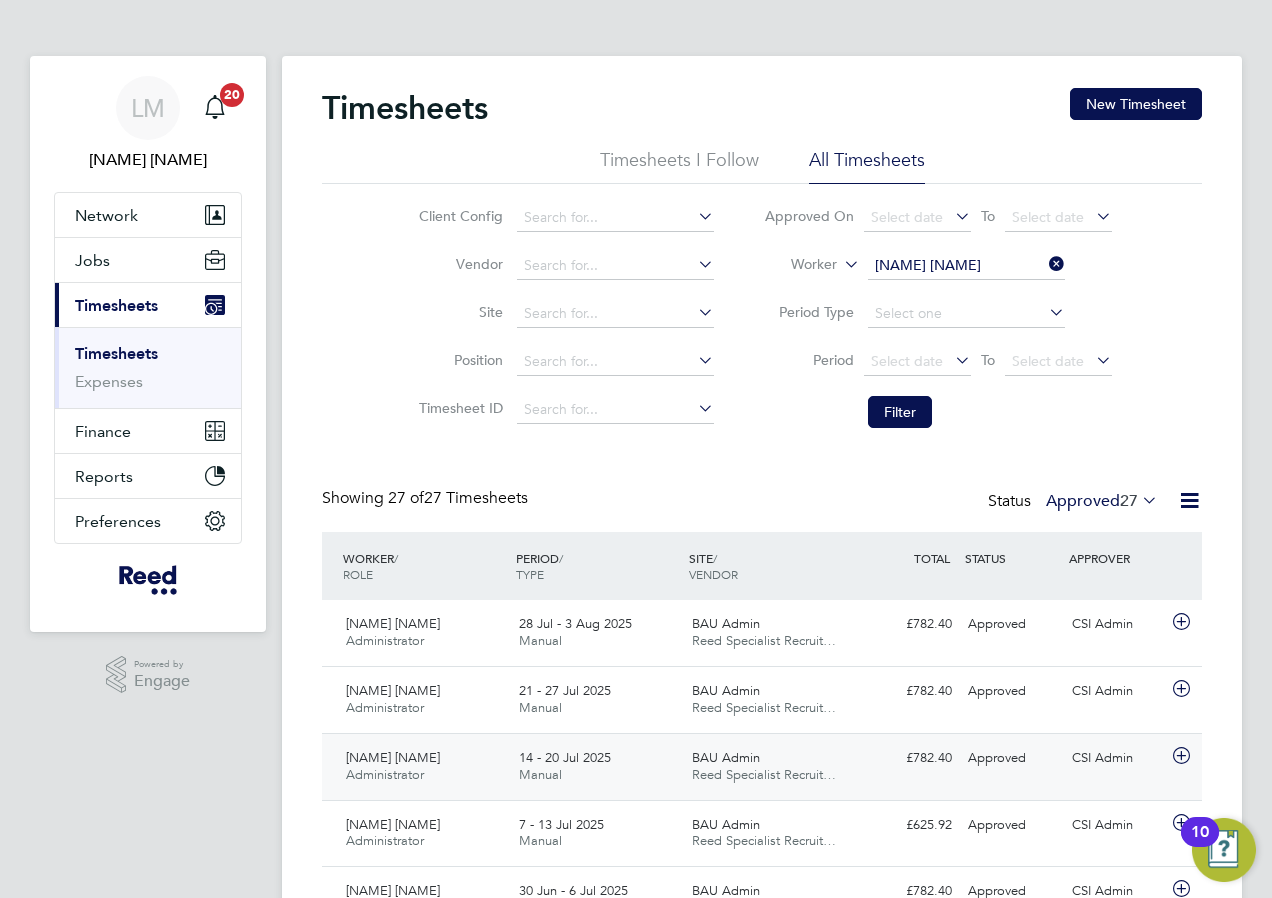 click on "BAU Admin Reed Specialist Recruit…" 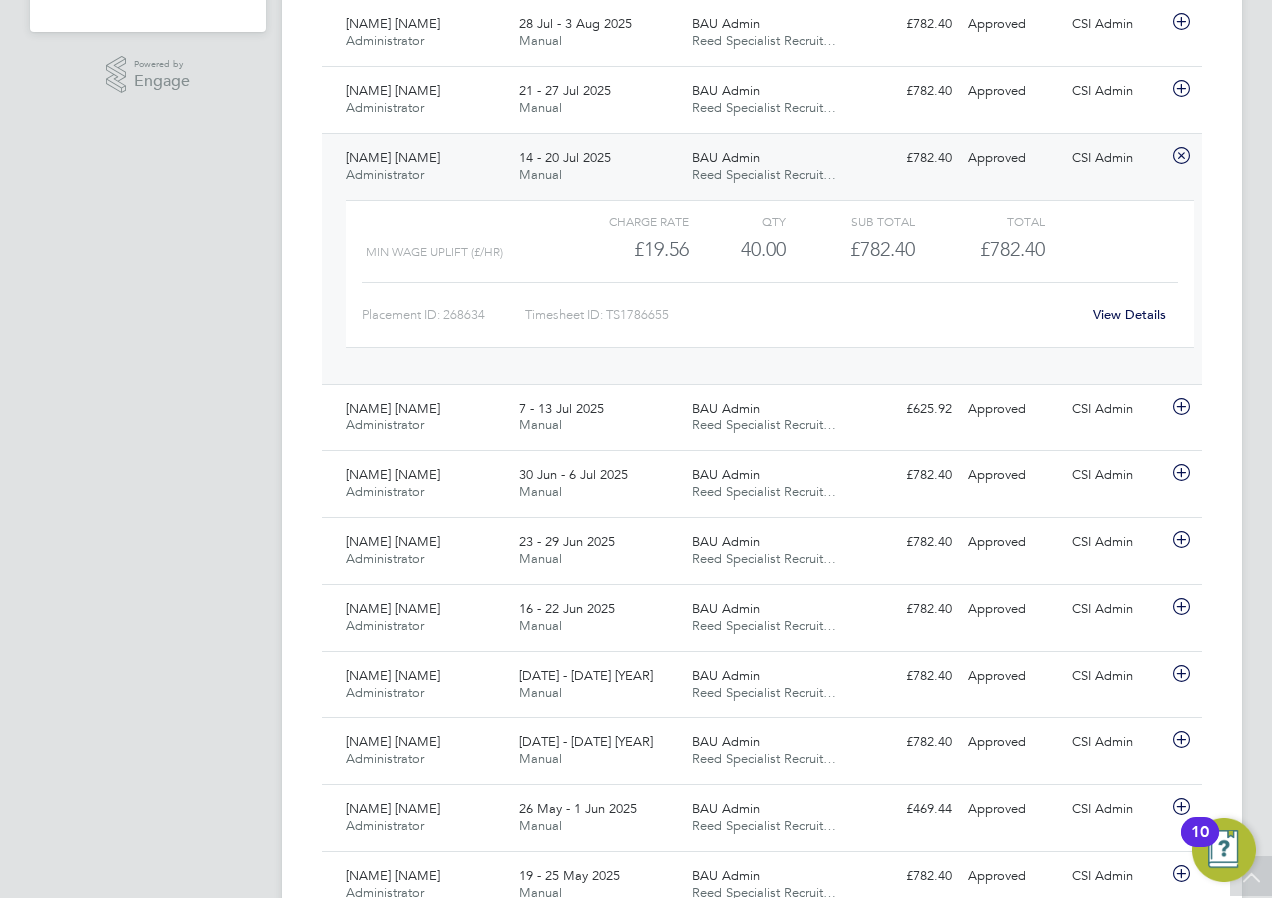 click on "View Details" 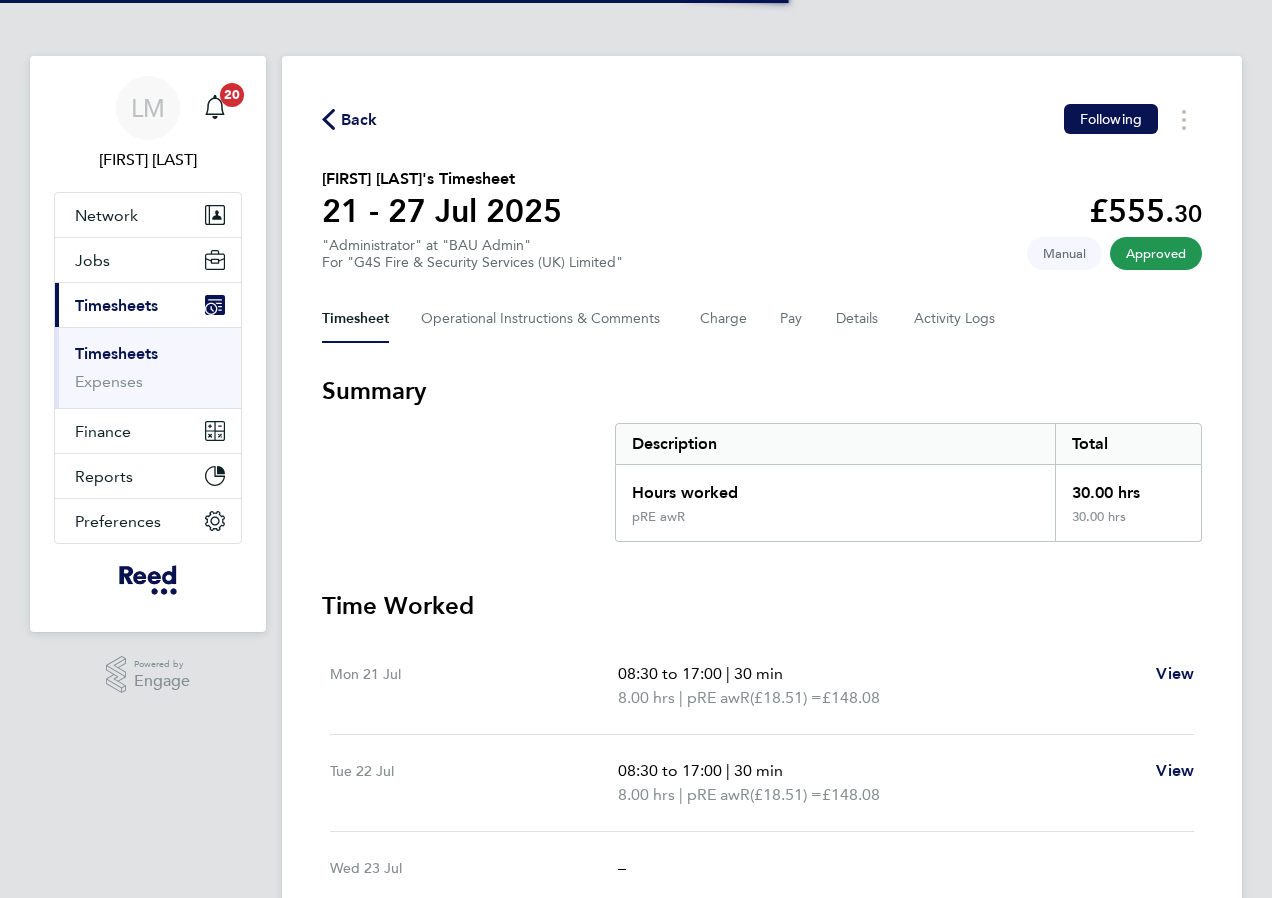 scroll, scrollTop: 0, scrollLeft: 0, axis: both 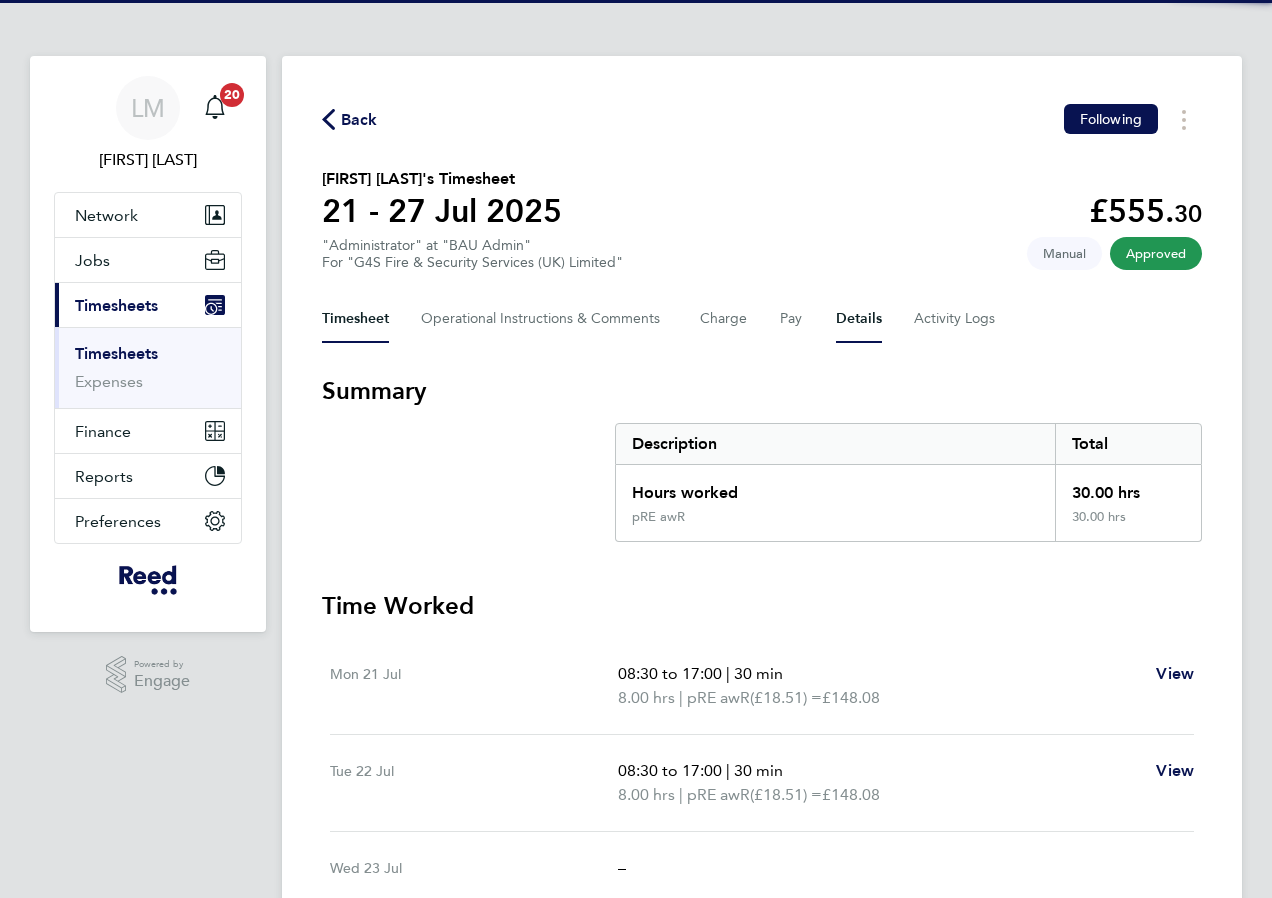 click on "Details" at bounding box center (859, 319) 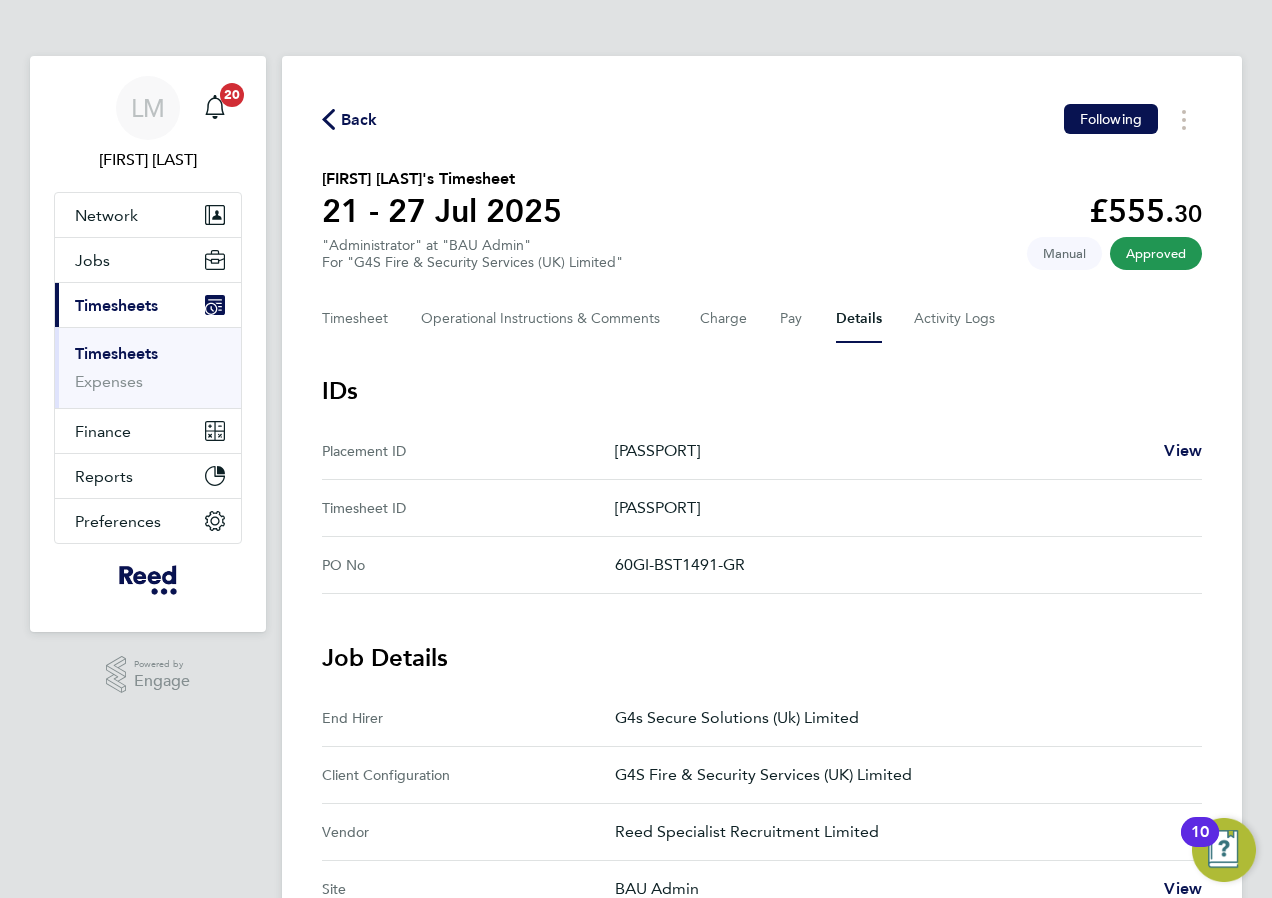 drag, startPoint x: 619, startPoint y: 561, endPoint x: 749, endPoint y: 563, distance: 130.01538 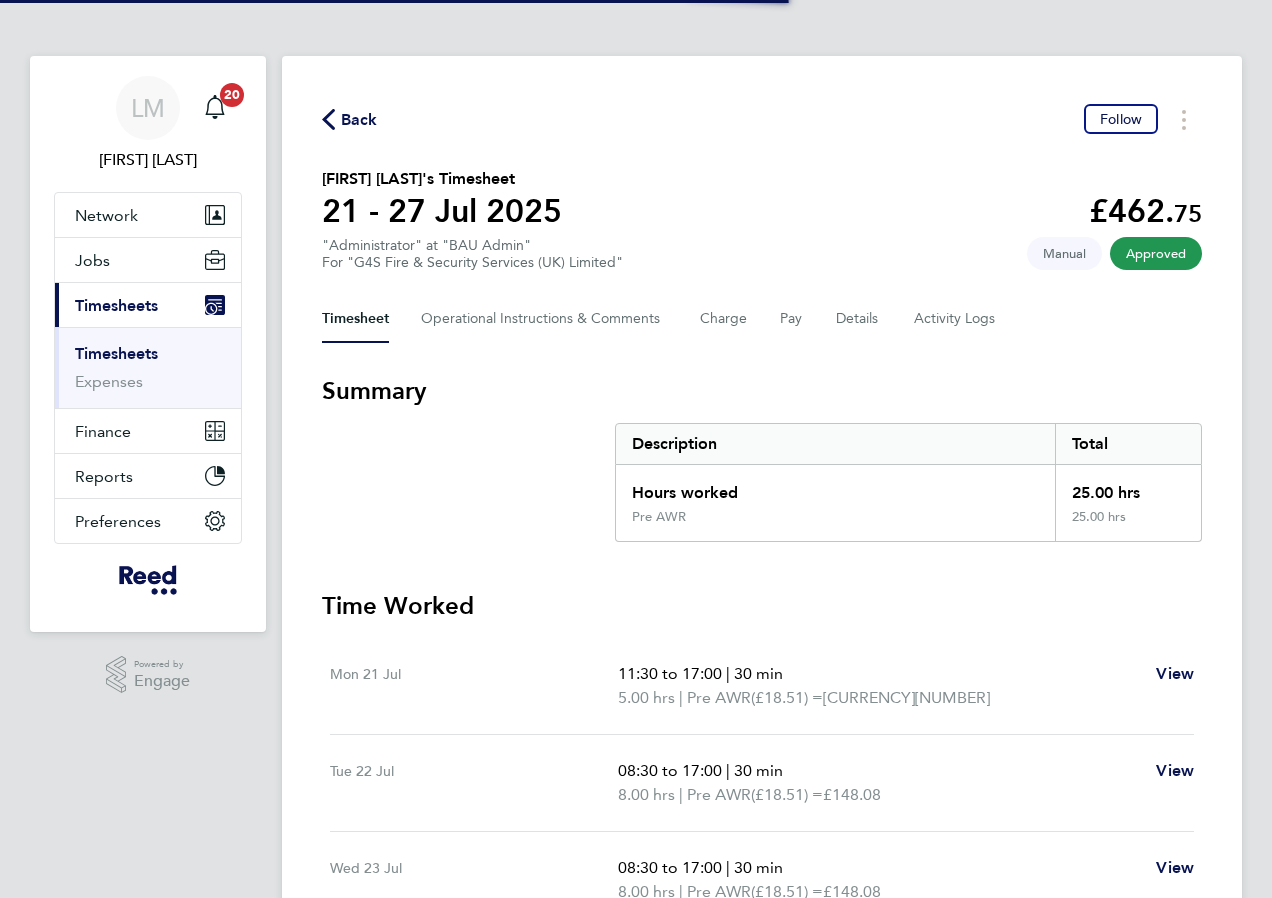 scroll, scrollTop: 0, scrollLeft: 0, axis: both 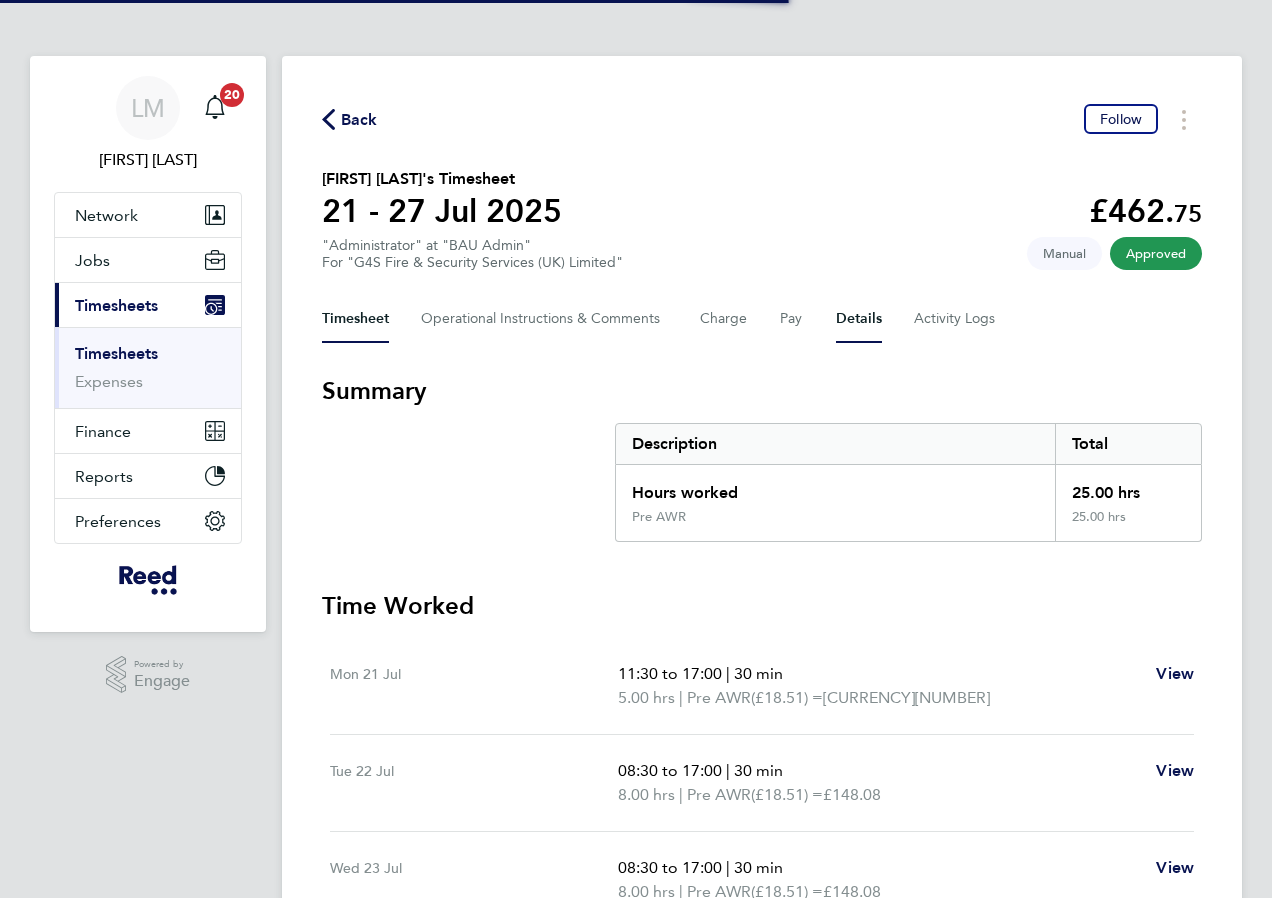click on "Details" at bounding box center [859, 319] 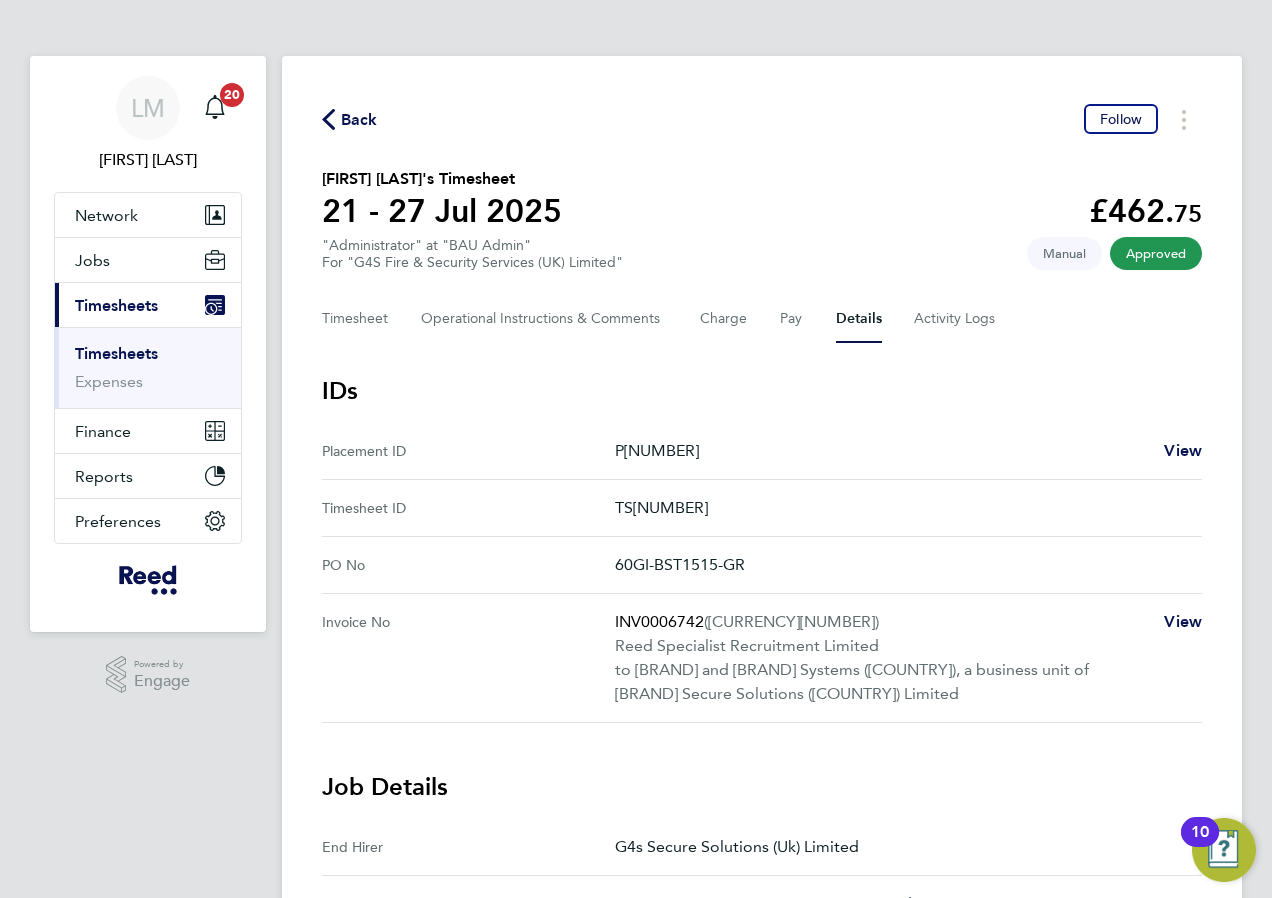 drag, startPoint x: 617, startPoint y: 560, endPoint x: 802, endPoint y: 569, distance: 185.2188 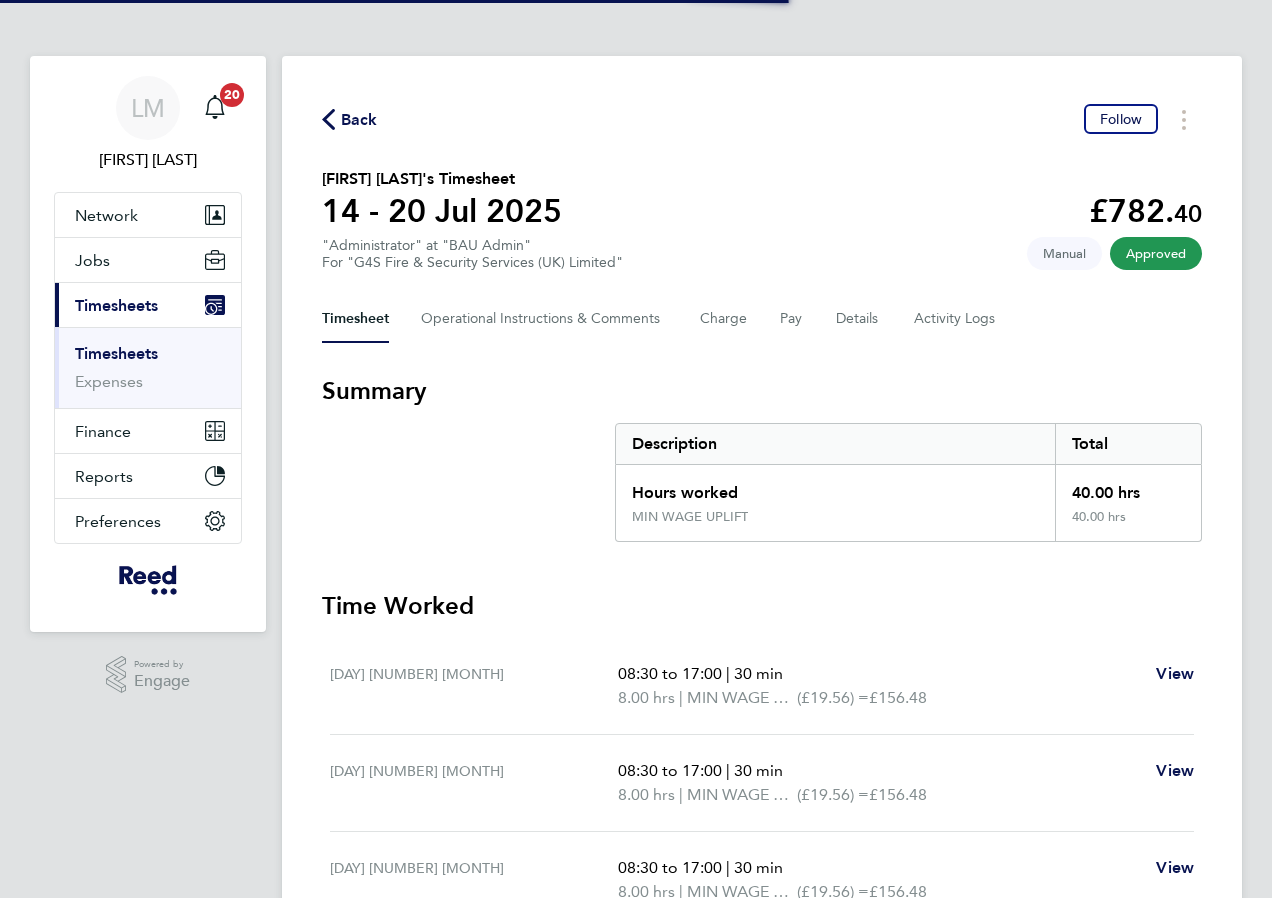 scroll, scrollTop: 0, scrollLeft: 0, axis: both 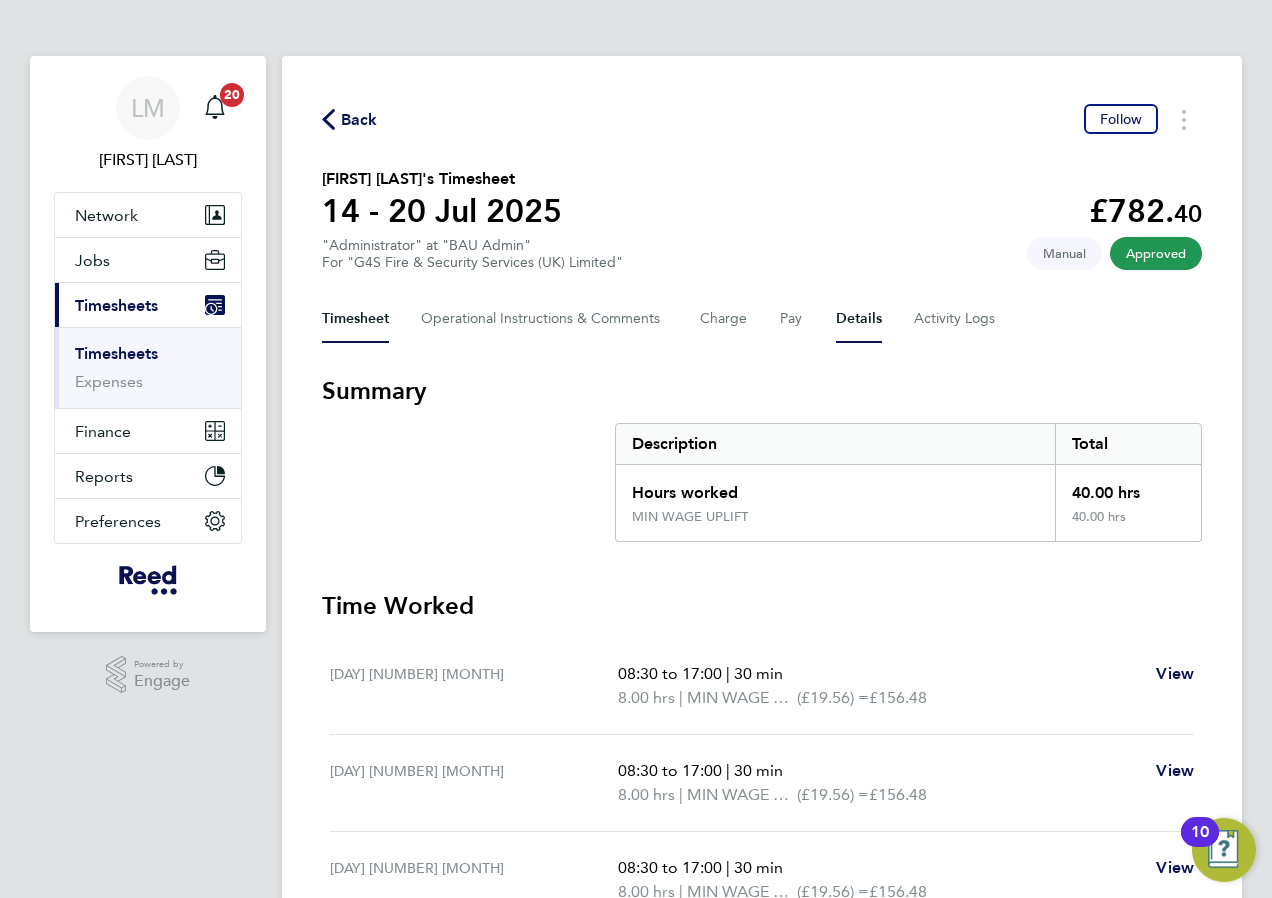 drag, startPoint x: 841, startPoint y: 311, endPoint x: 827, endPoint y: 337, distance: 29.529646 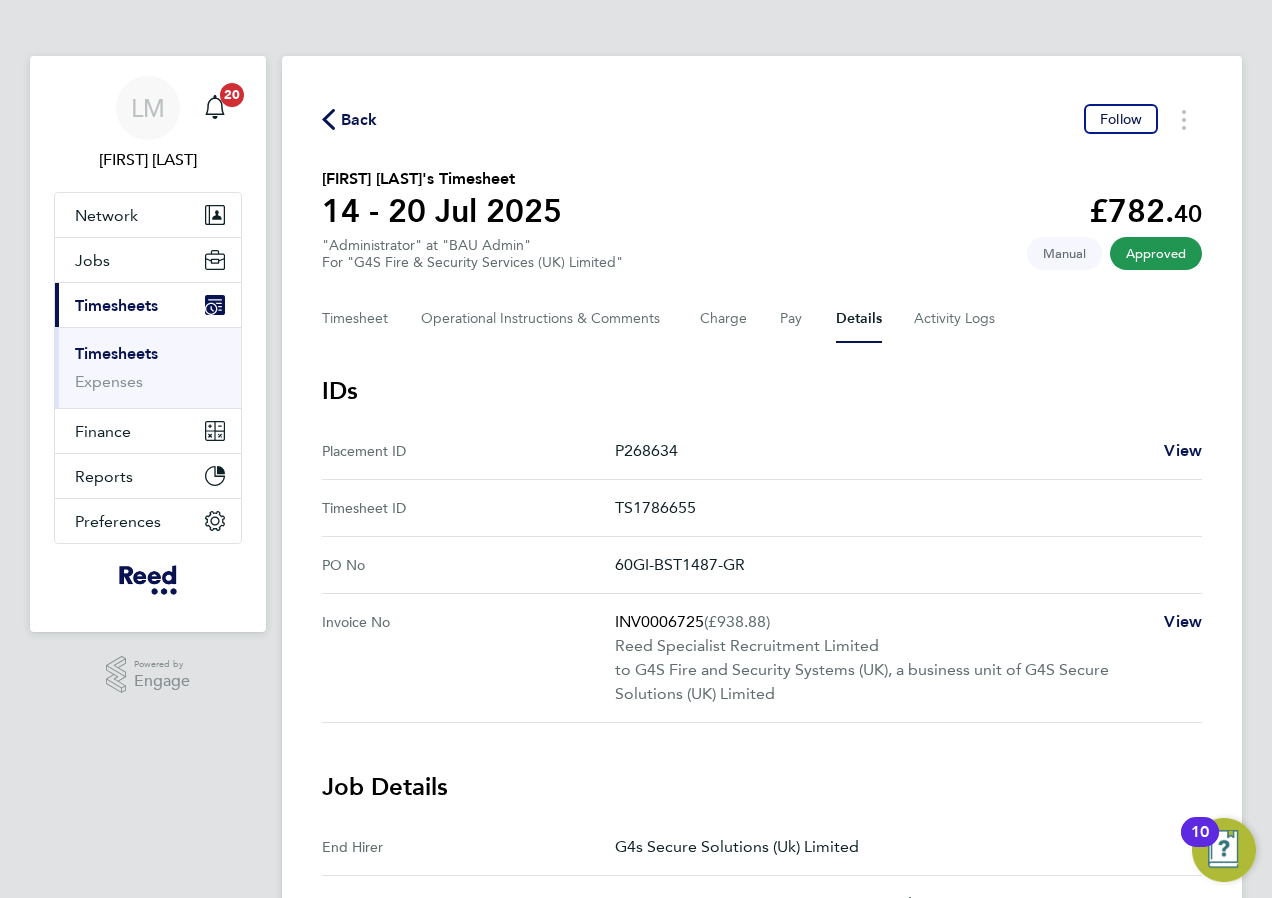 drag, startPoint x: 615, startPoint y: 561, endPoint x: 779, endPoint y: 555, distance: 164.10973 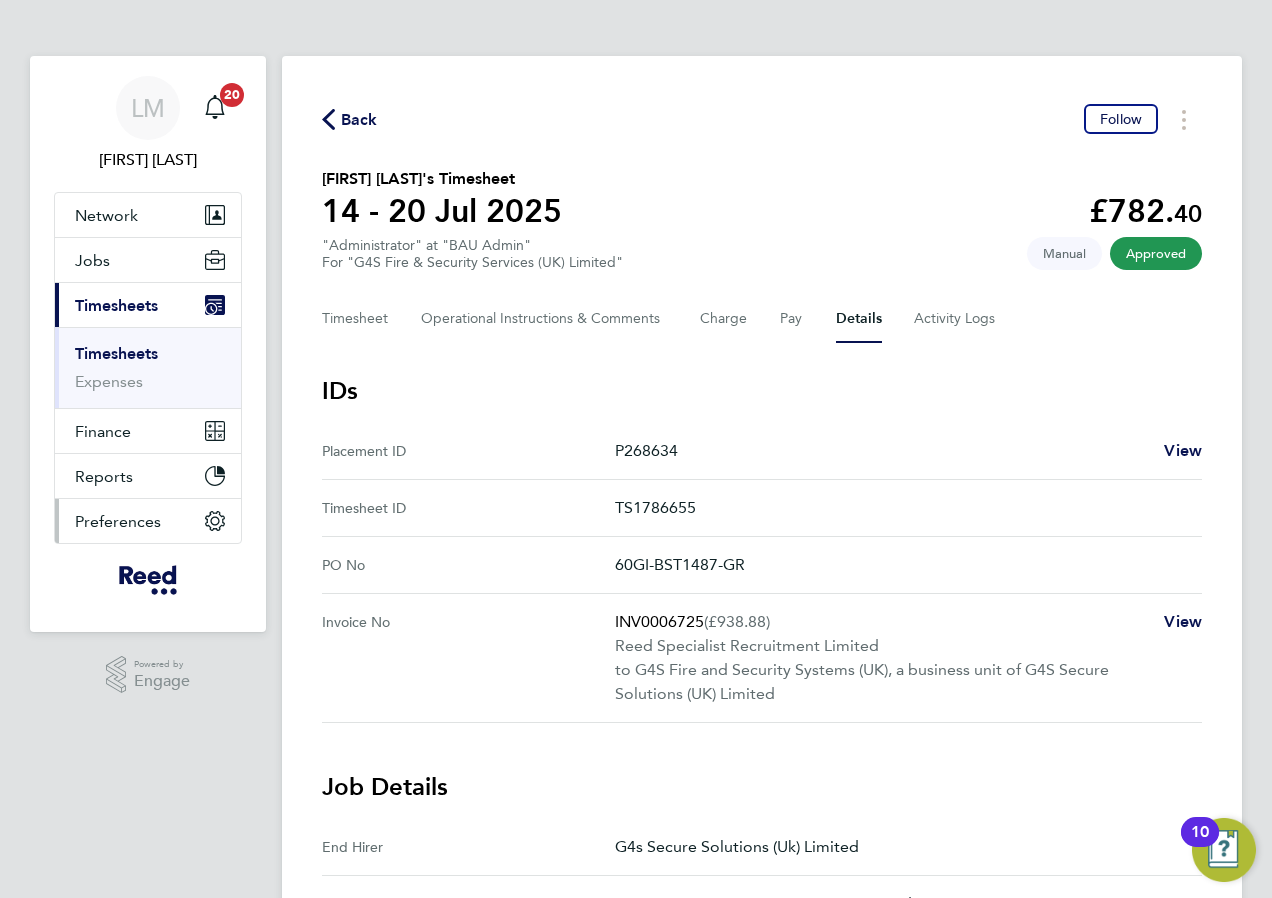 copy on "60GI-BST1487-GR" 